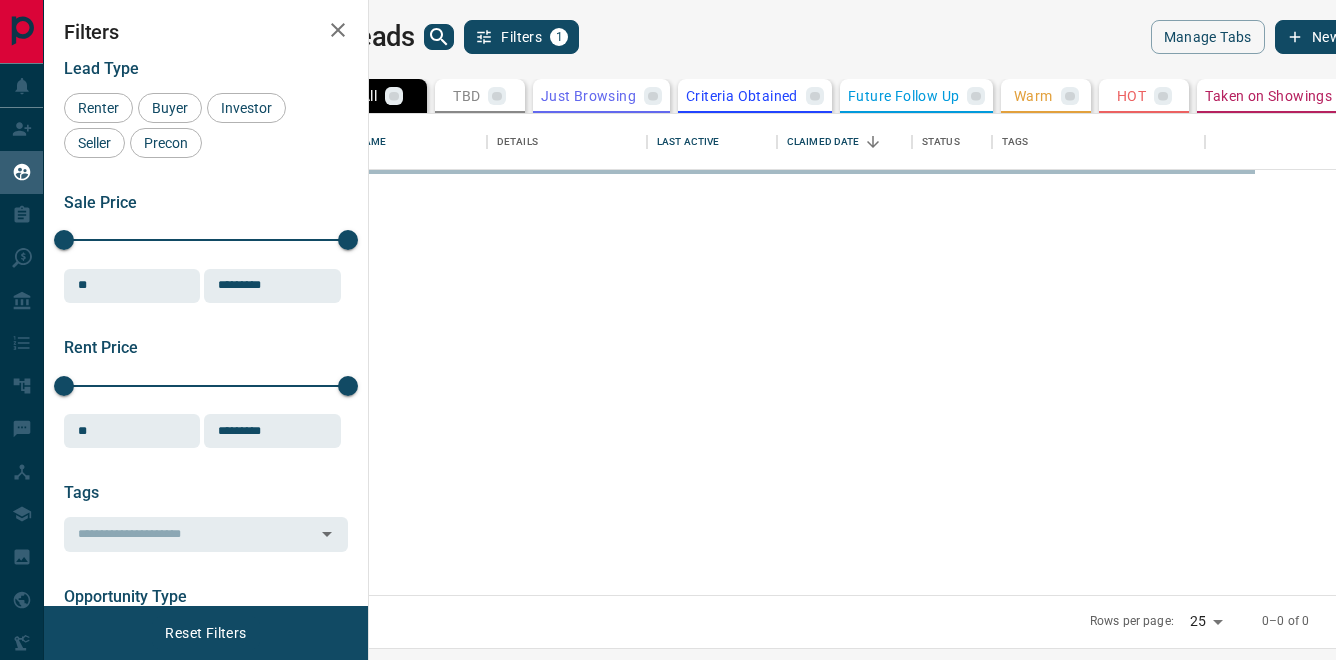 scroll, scrollTop: 0, scrollLeft: 0, axis: both 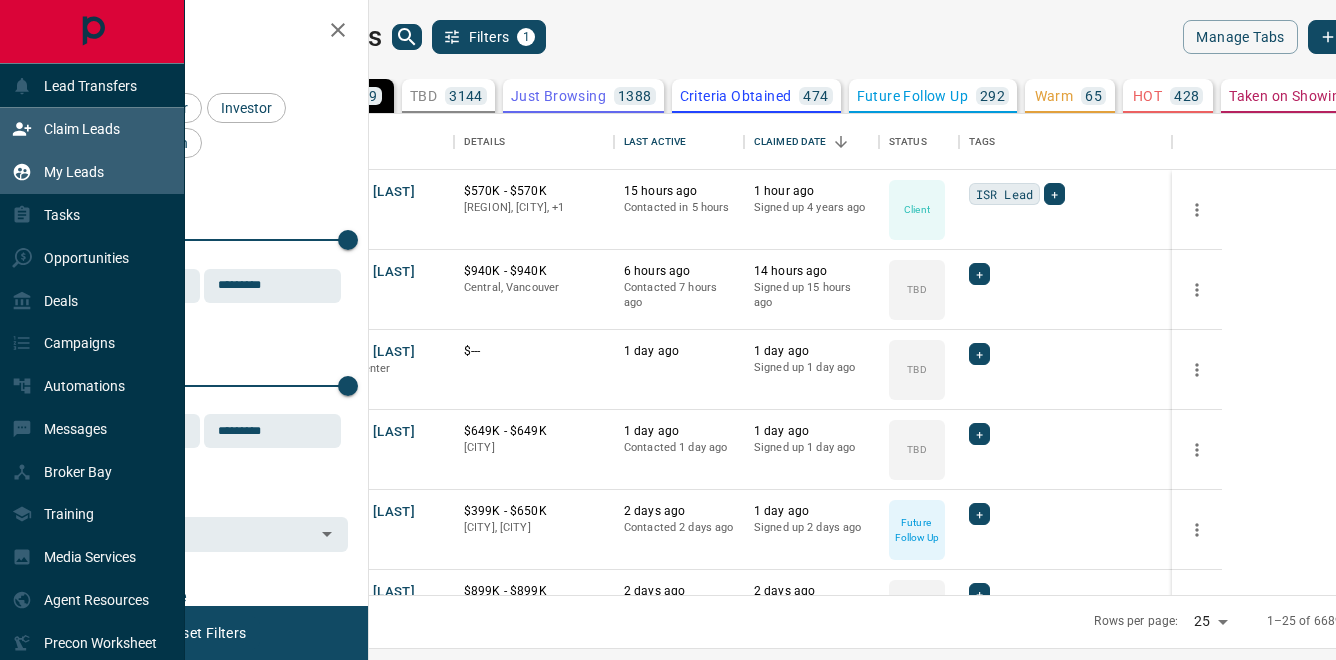 click on "Claim Leads" at bounding box center [82, 129] 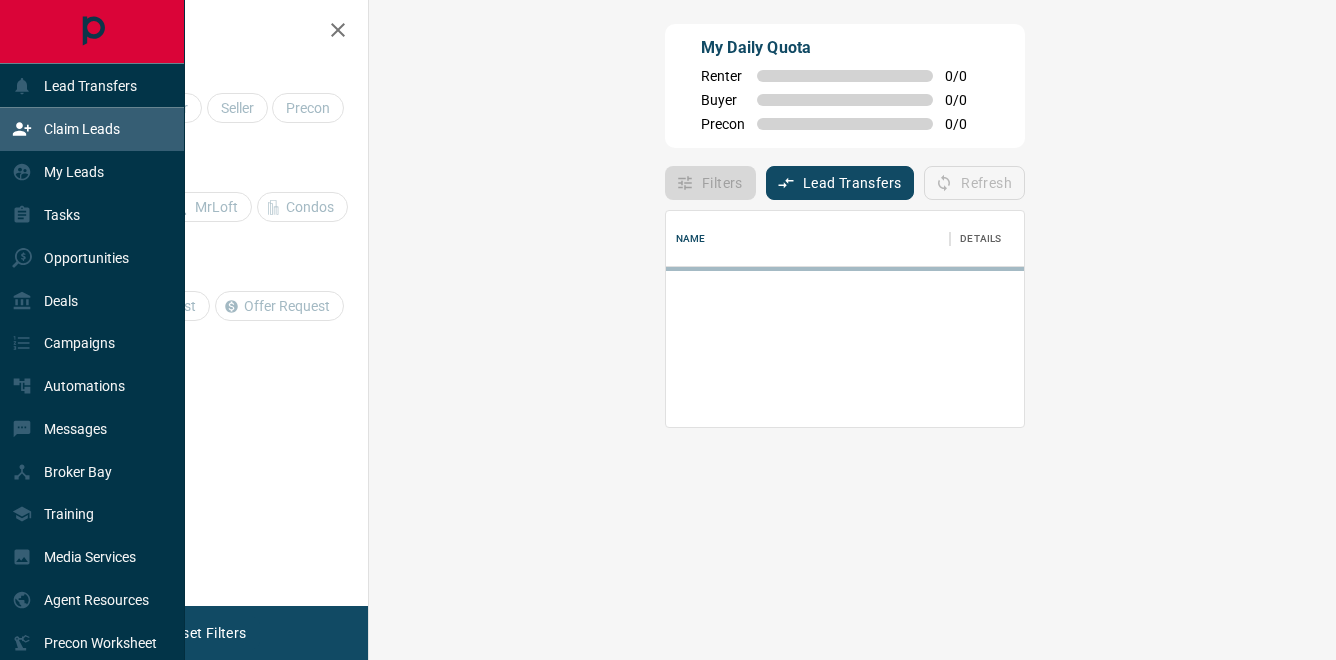 scroll, scrollTop: 1, scrollLeft: 1, axis: both 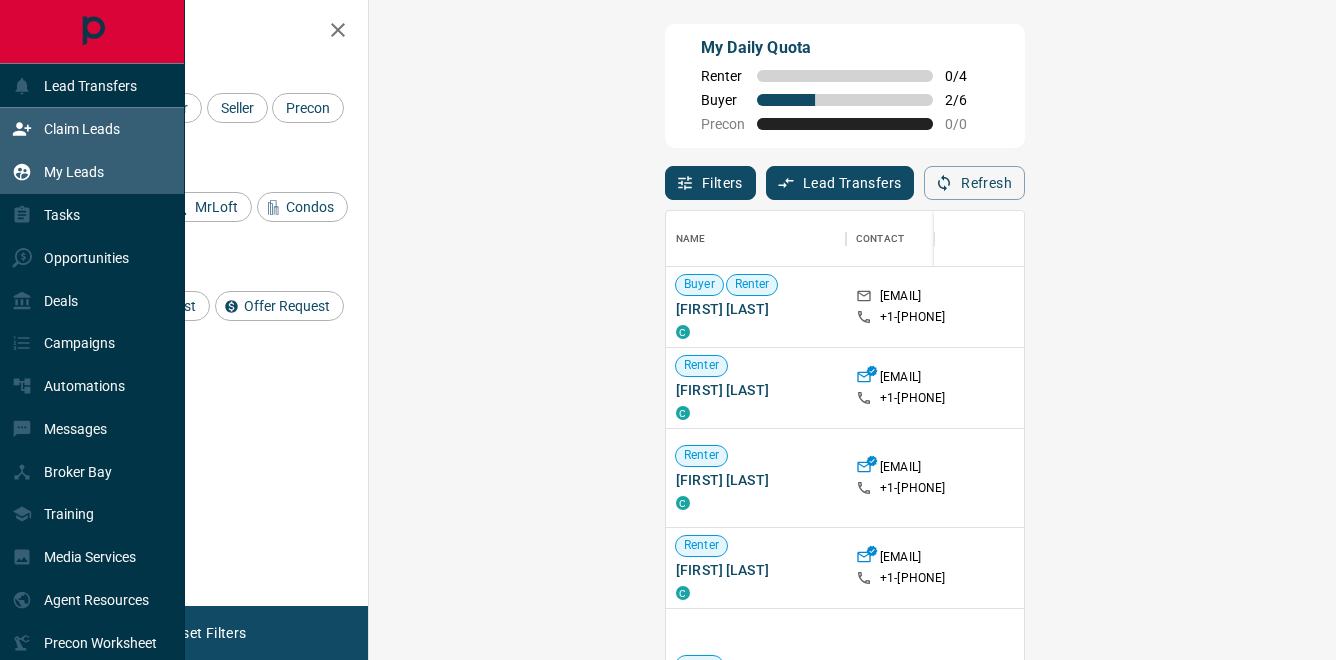 click on "My Leads" at bounding box center [74, 172] 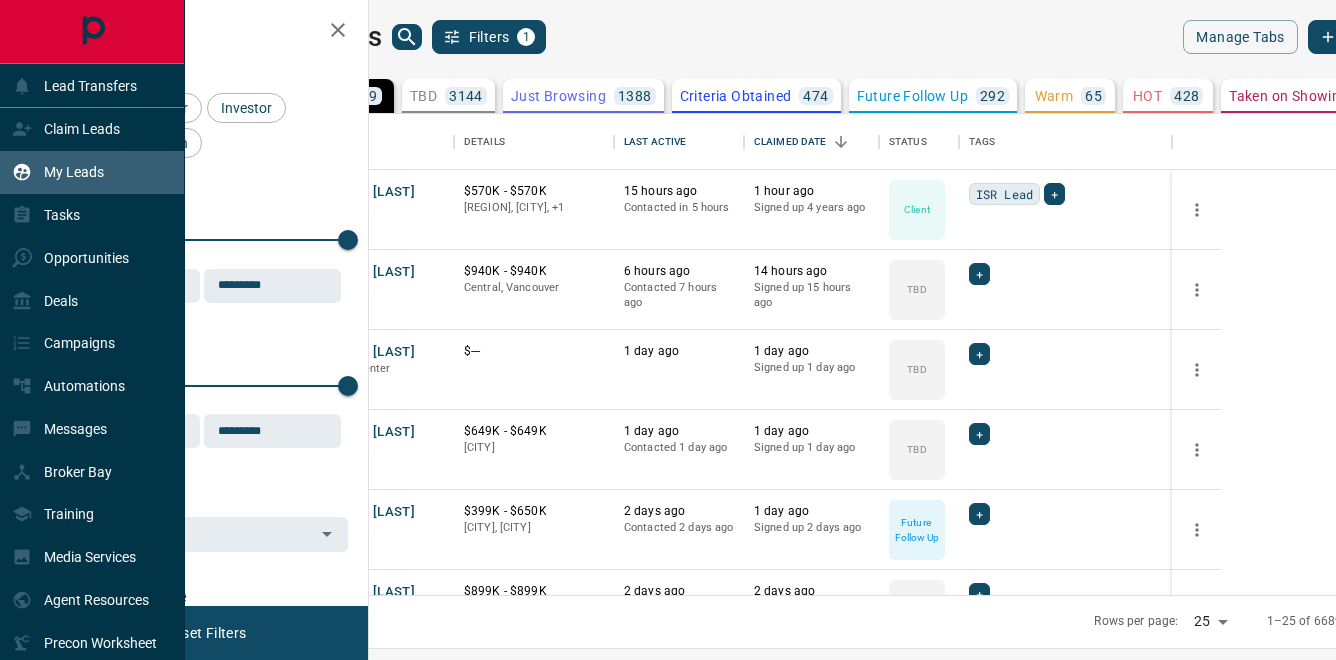scroll, scrollTop: 1, scrollLeft: 1, axis: both 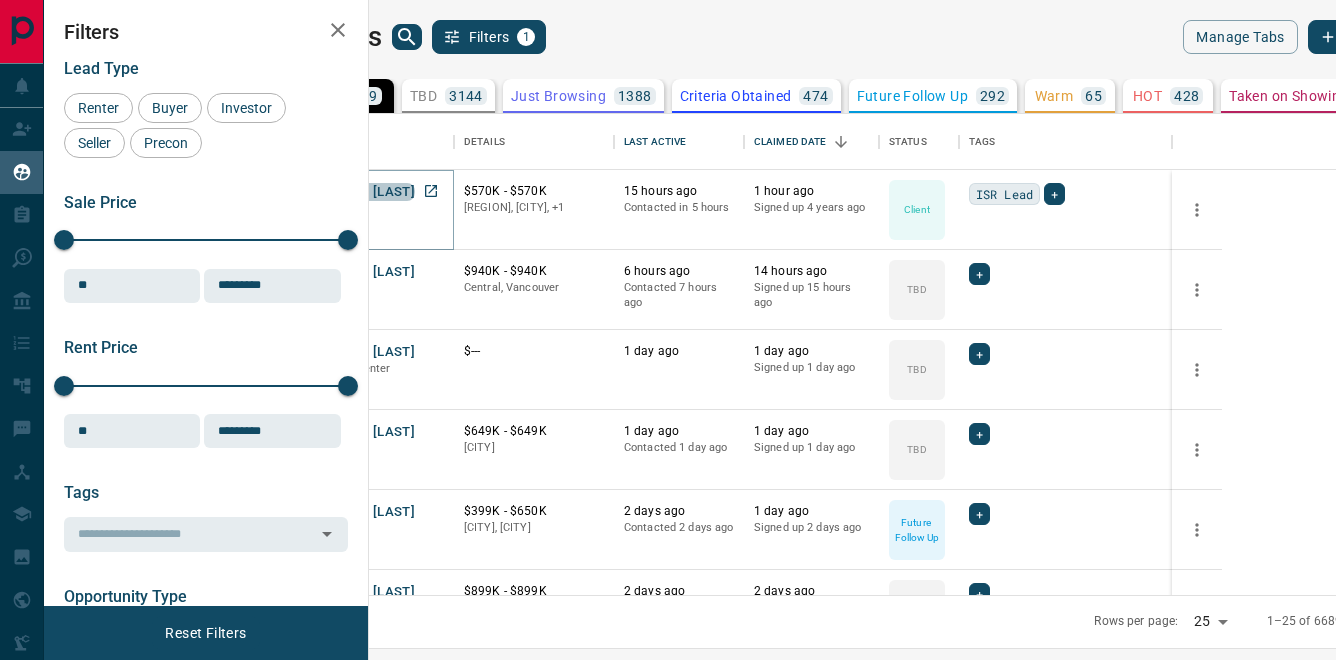 click on "[FIRST] [LAST]" at bounding box center [369, 192] 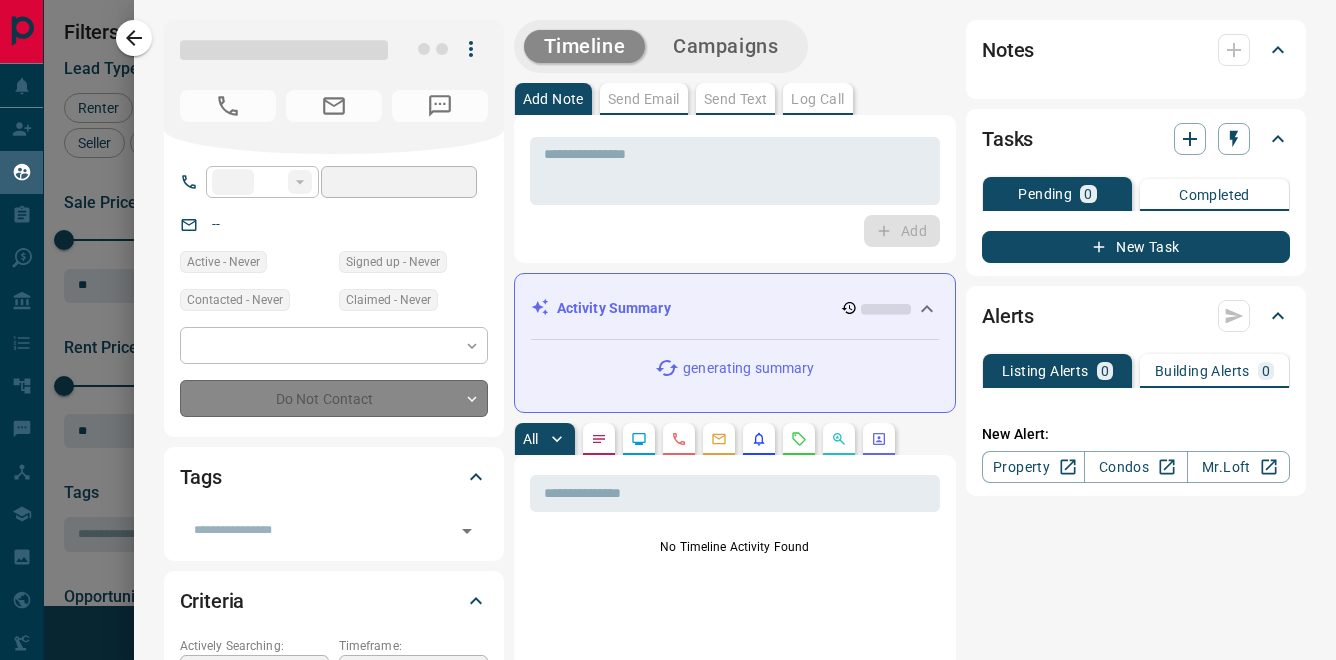 type on "**" 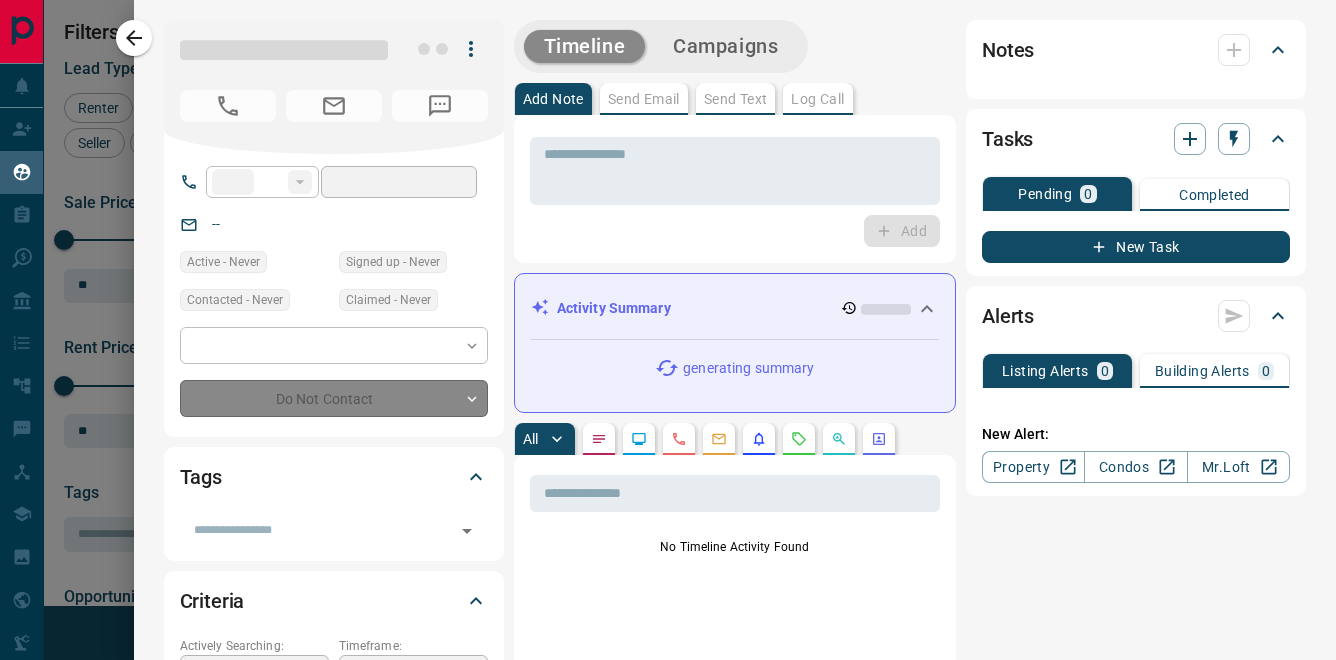 type on "**********" 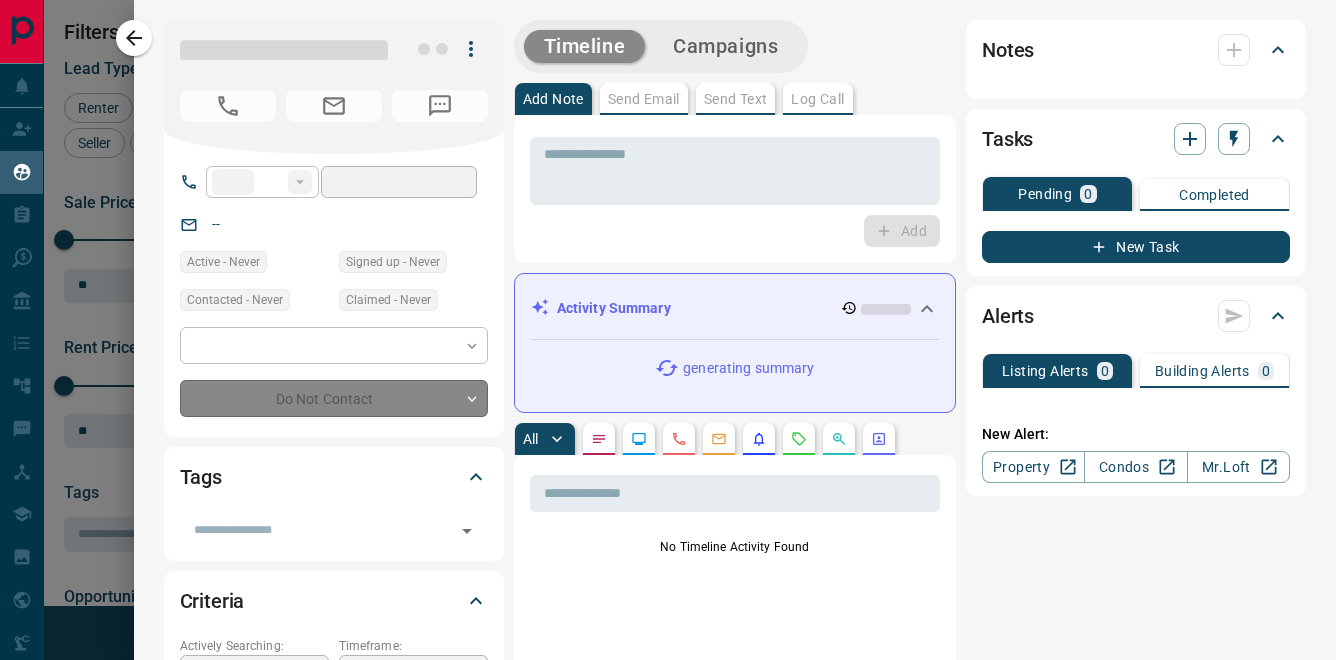 type on "**********" 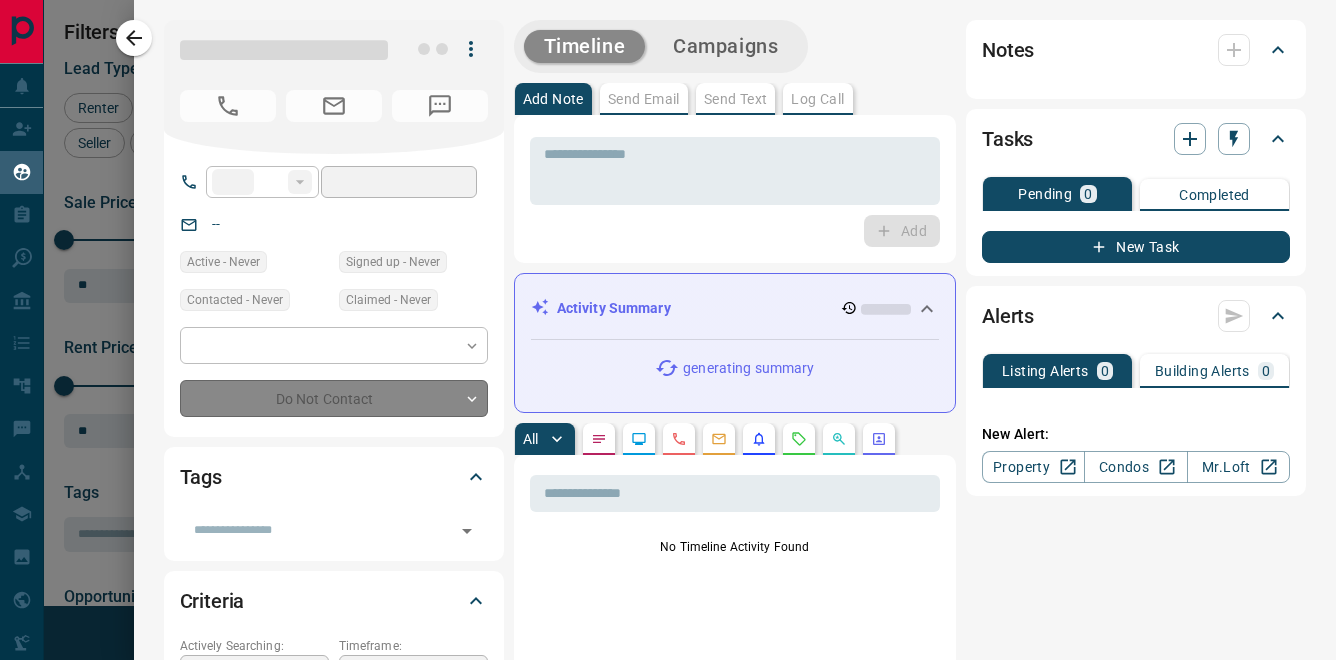 type on "**" 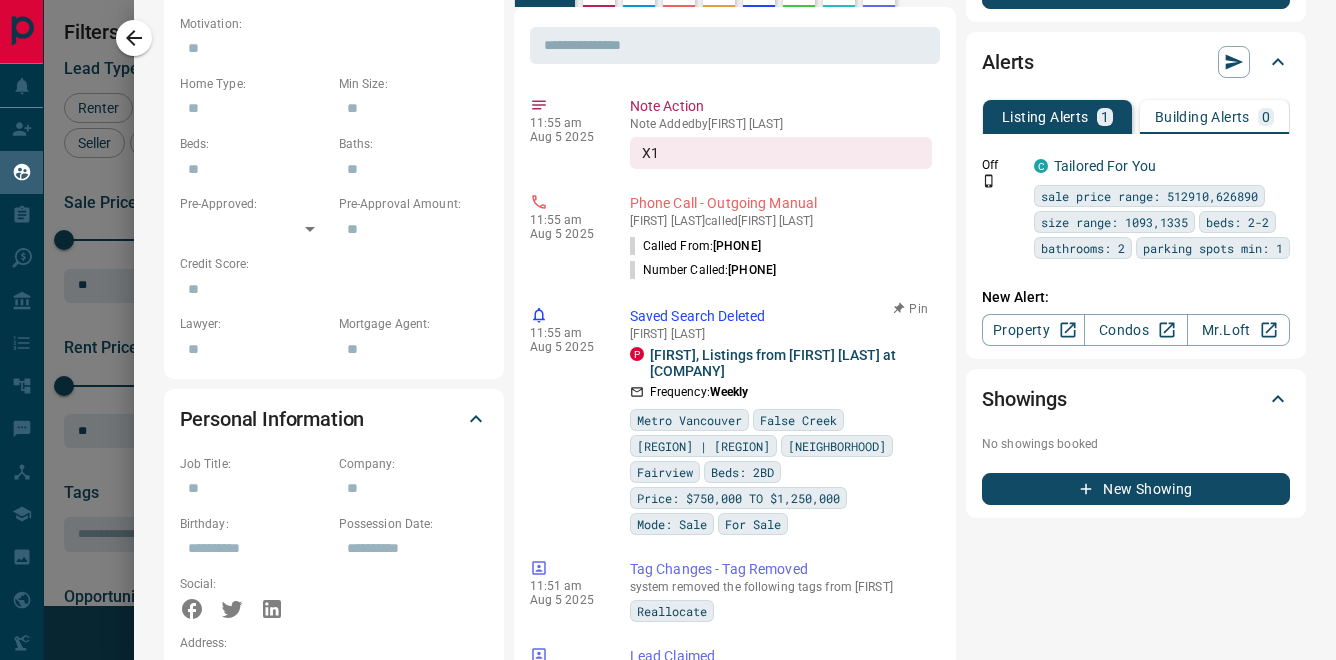scroll, scrollTop: 815, scrollLeft: 0, axis: vertical 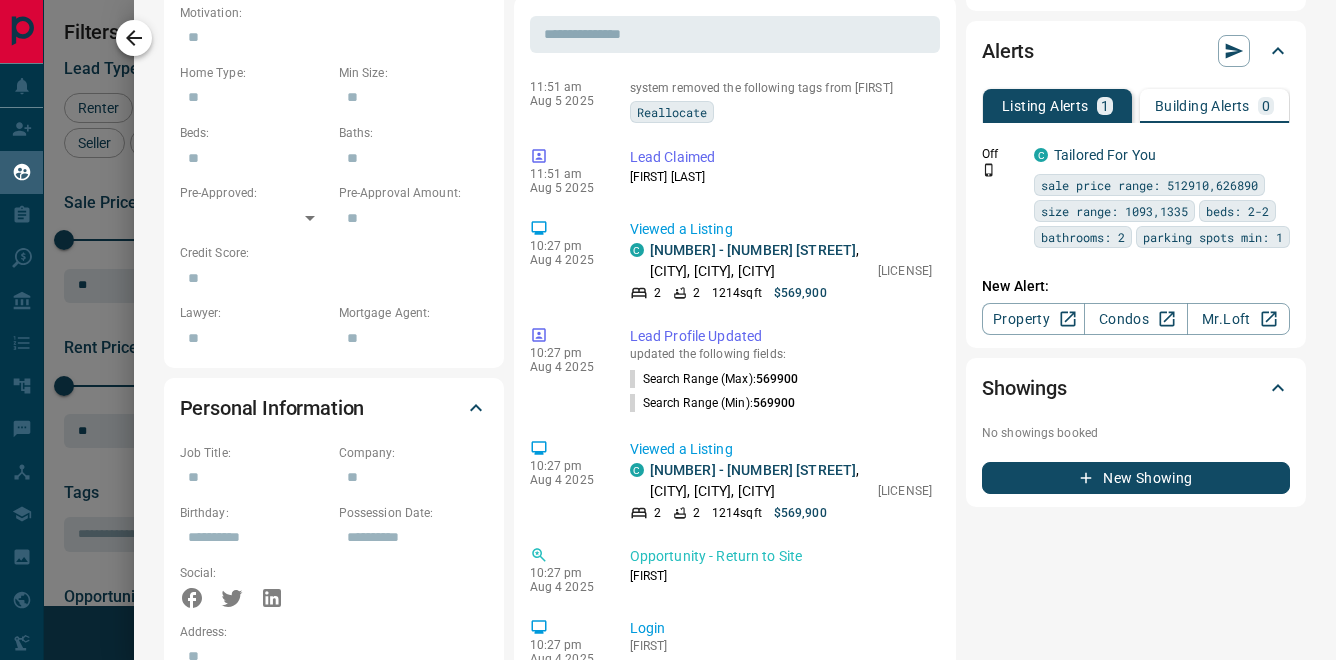 click 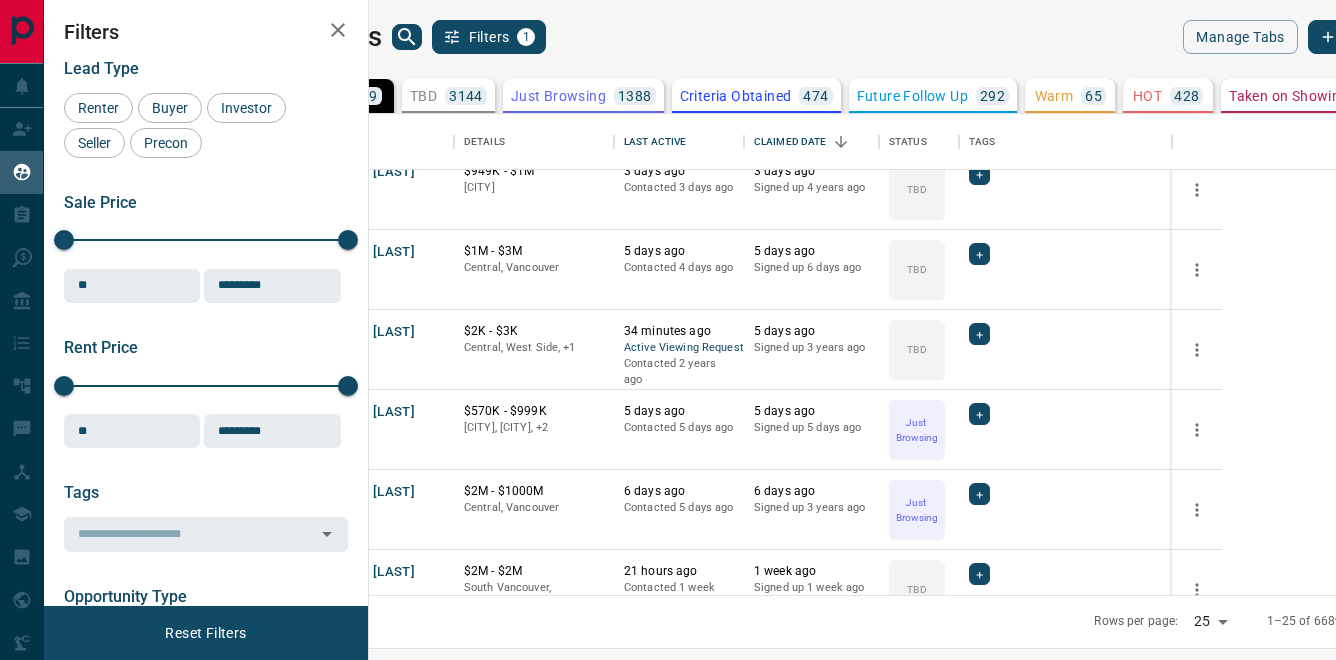 scroll, scrollTop: 0, scrollLeft: 0, axis: both 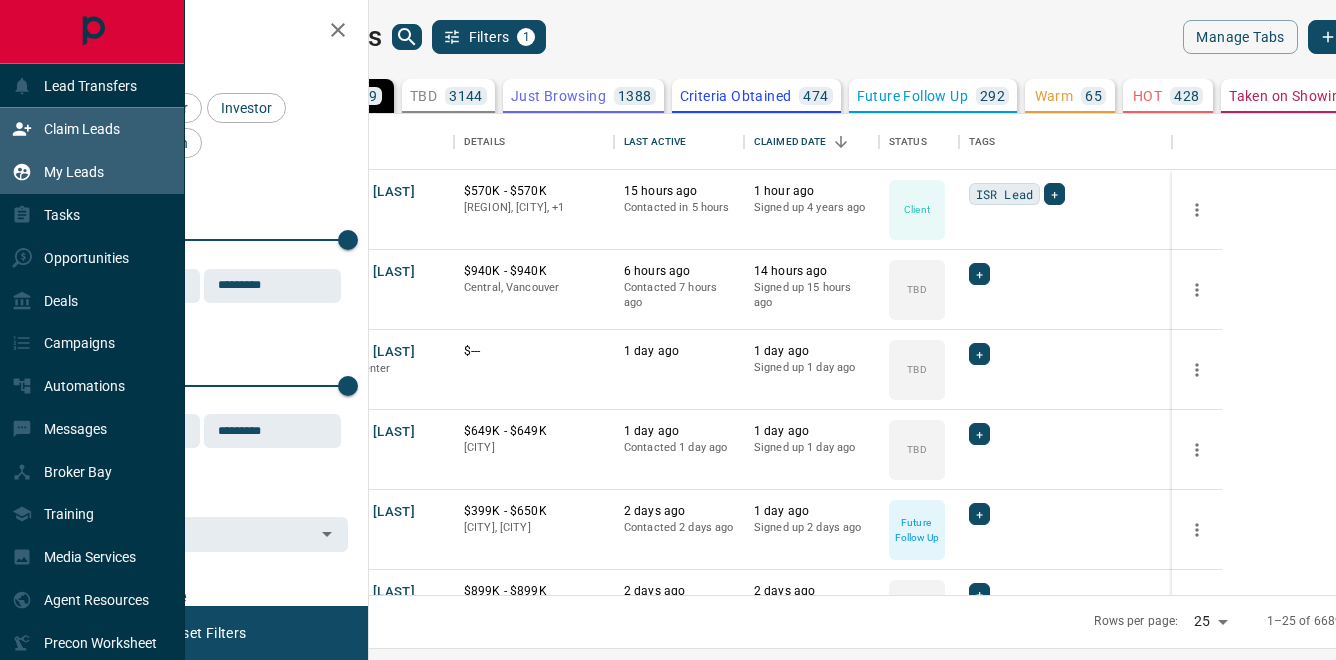 click on "Claim Leads" at bounding box center [82, 129] 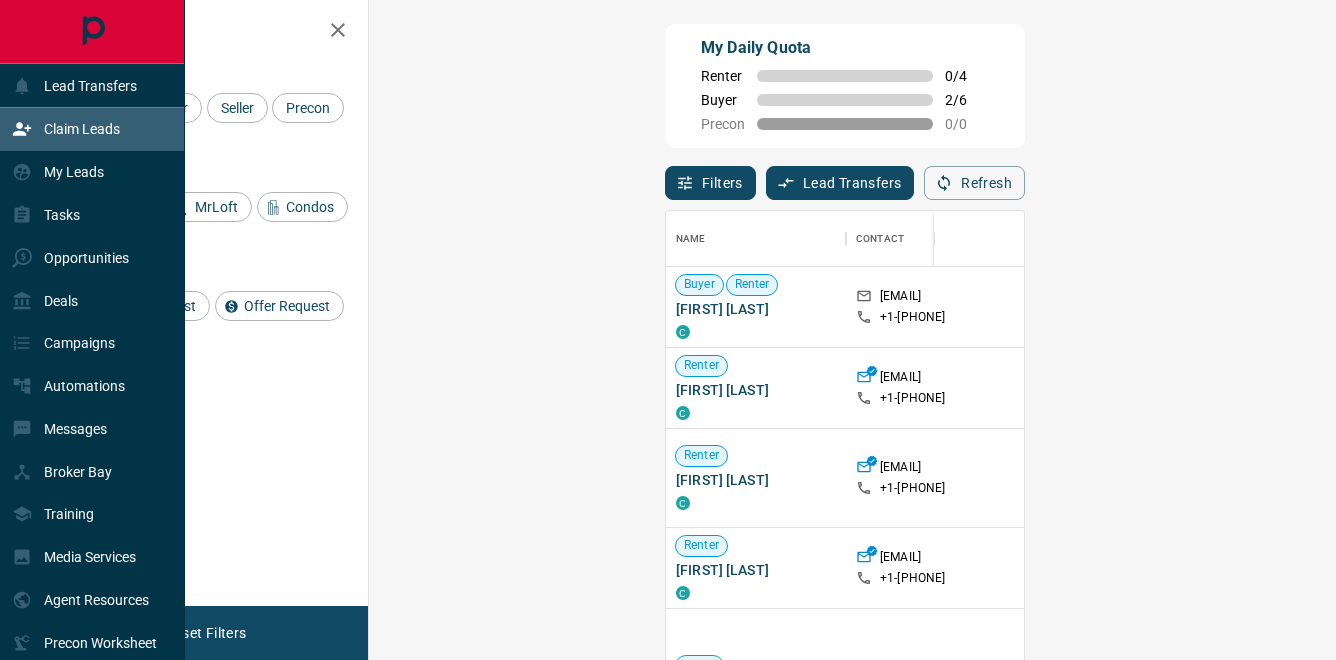 scroll, scrollTop: 1, scrollLeft: 1, axis: both 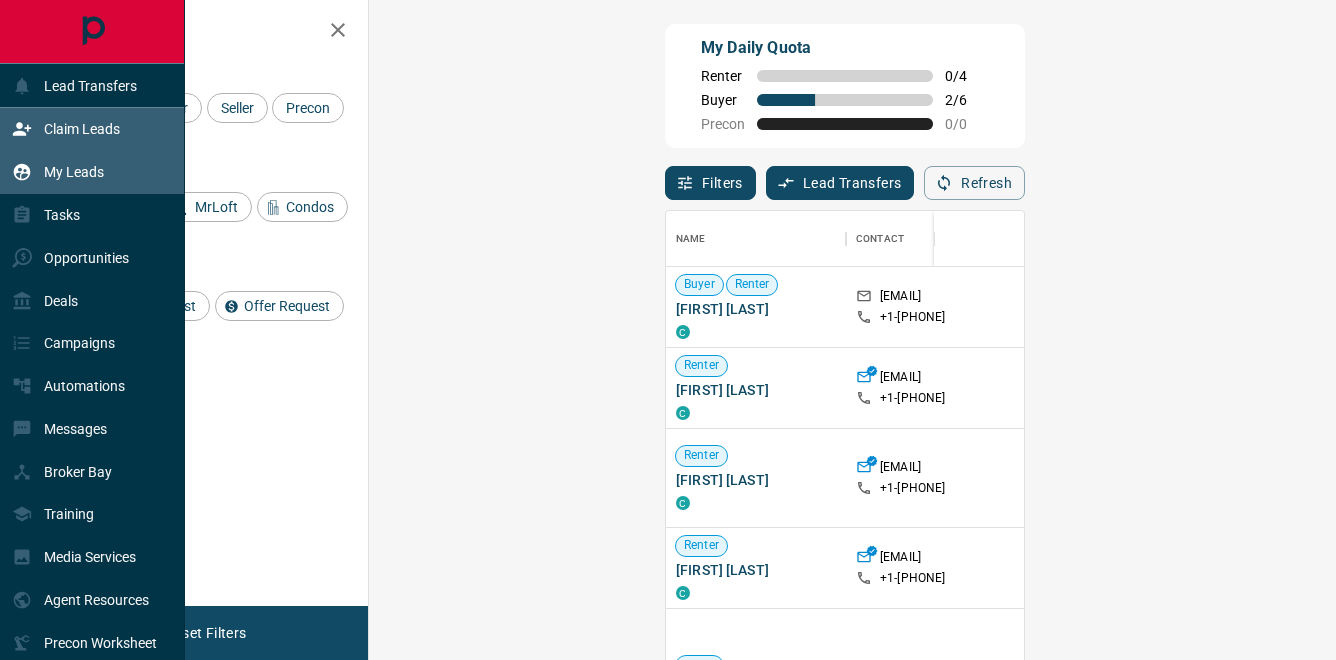 click on "My Leads" at bounding box center [58, 172] 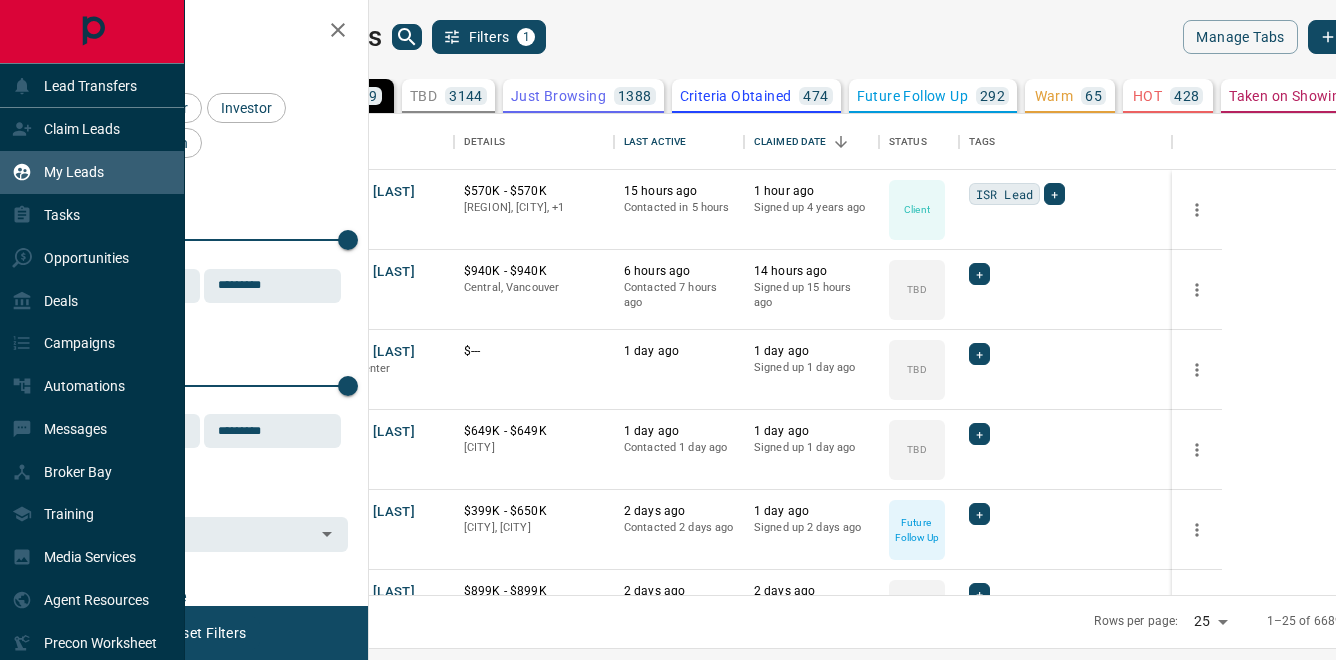 scroll, scrollTop: 1, scrollLeft: 1, axis: both 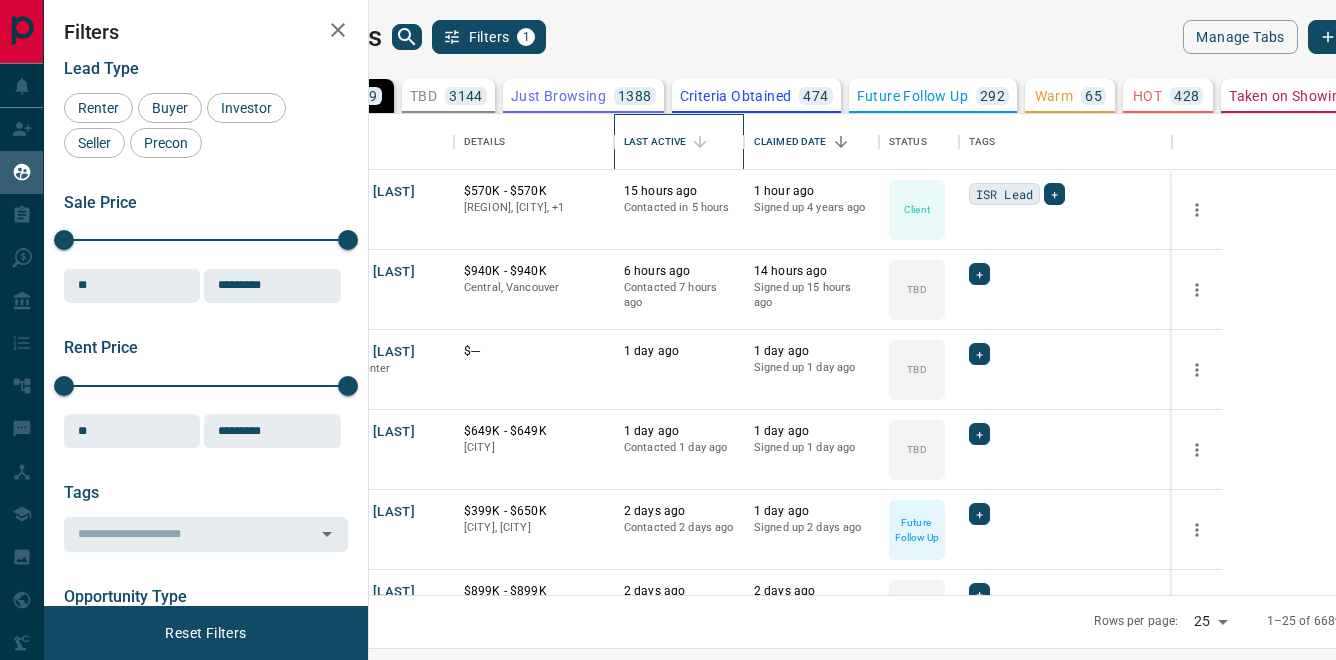 click on "Last Active" at bounding box center [655, 142] 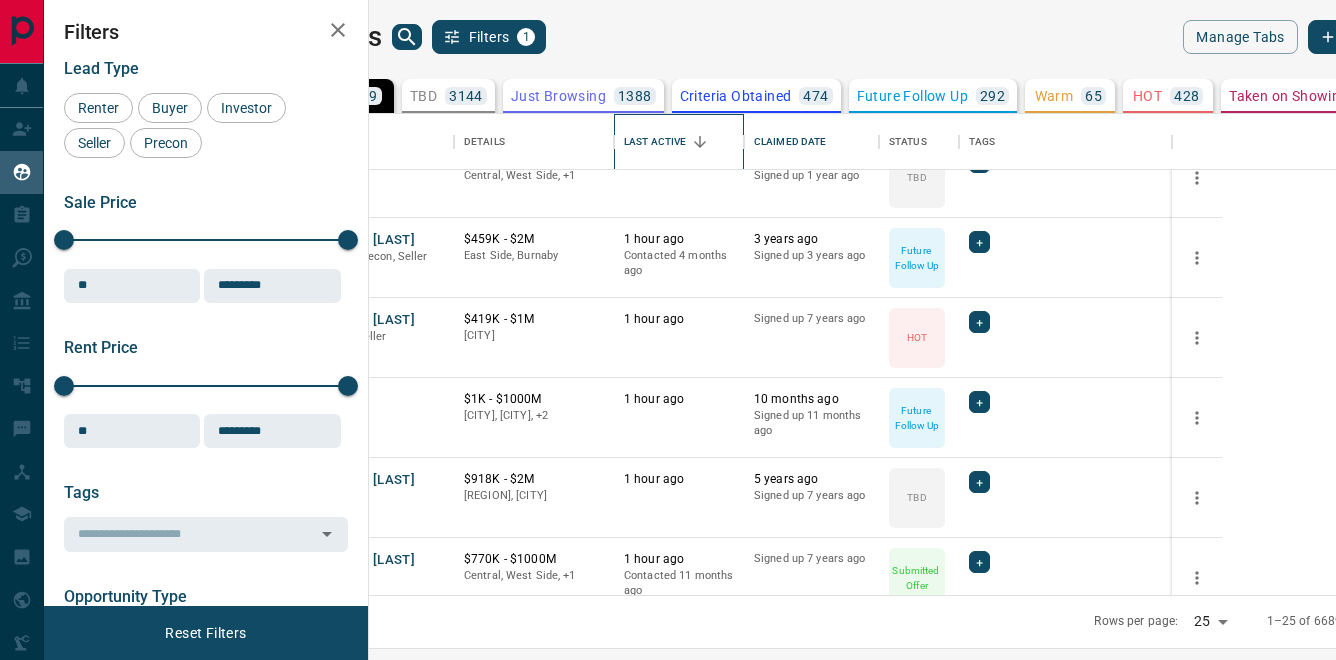 scroll, scrollTop: 435, scrollLeft: 0, axis: vertical 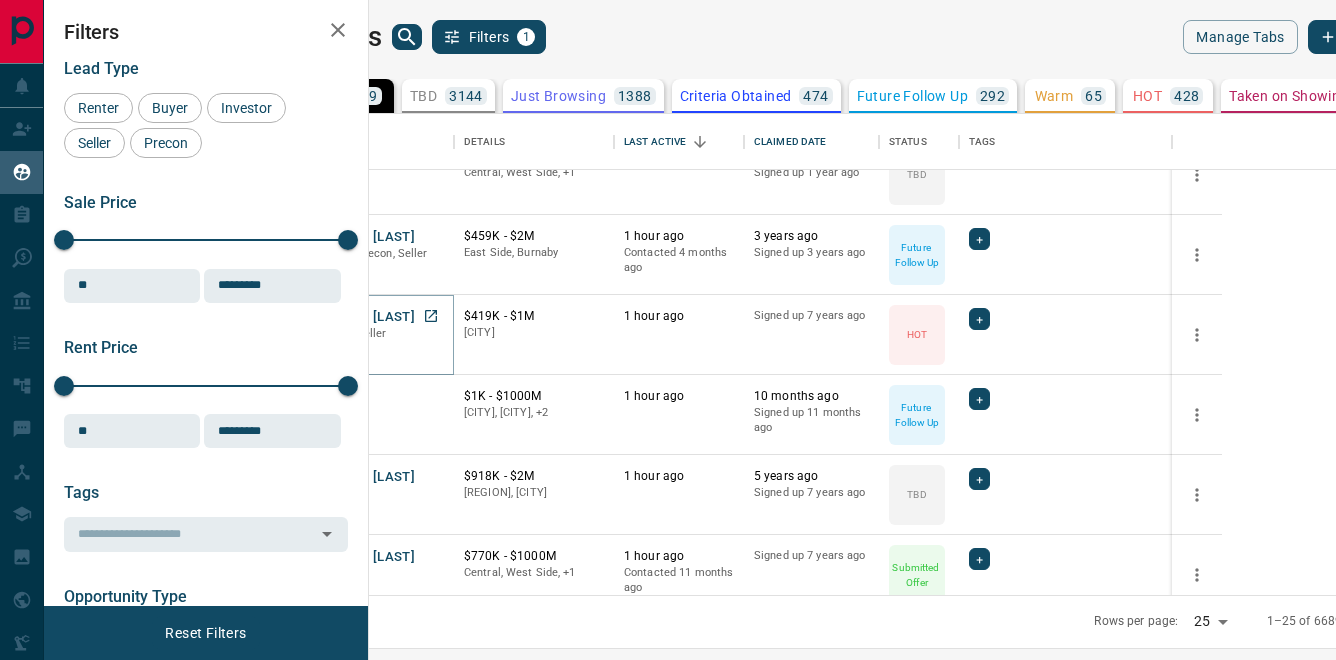 click on "[FIRST] [LAST]" at bounding box center [369, 317] 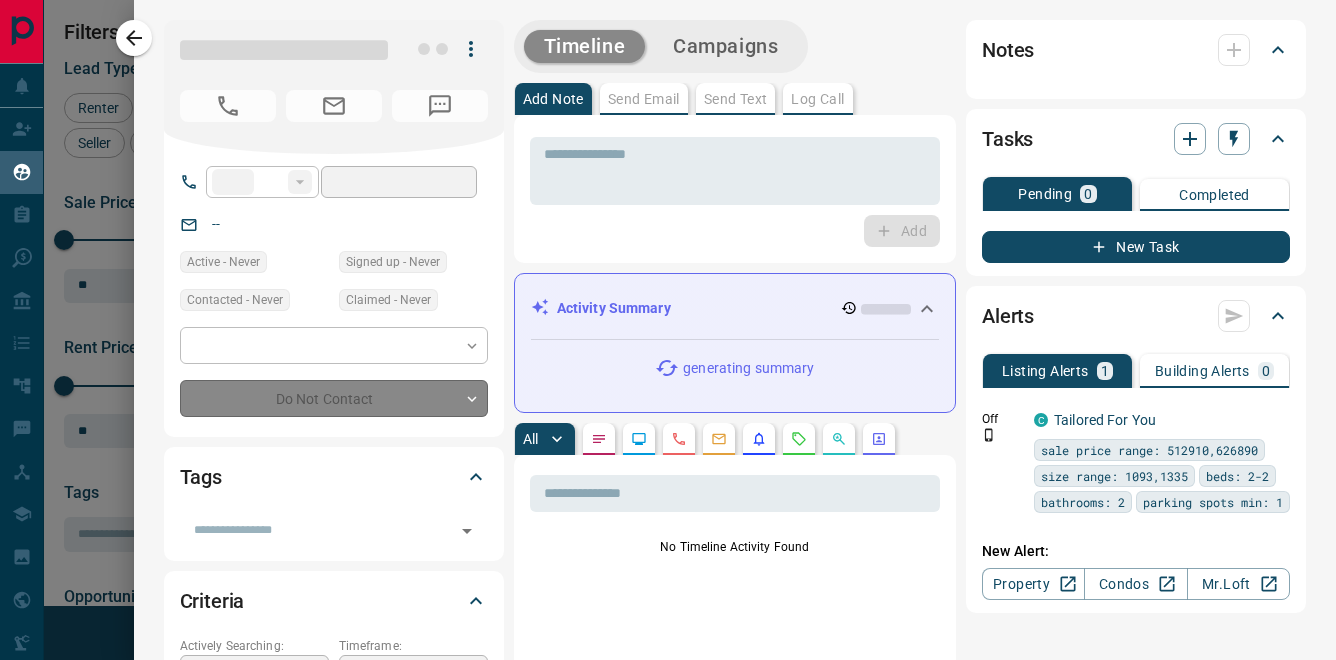 type on "**" 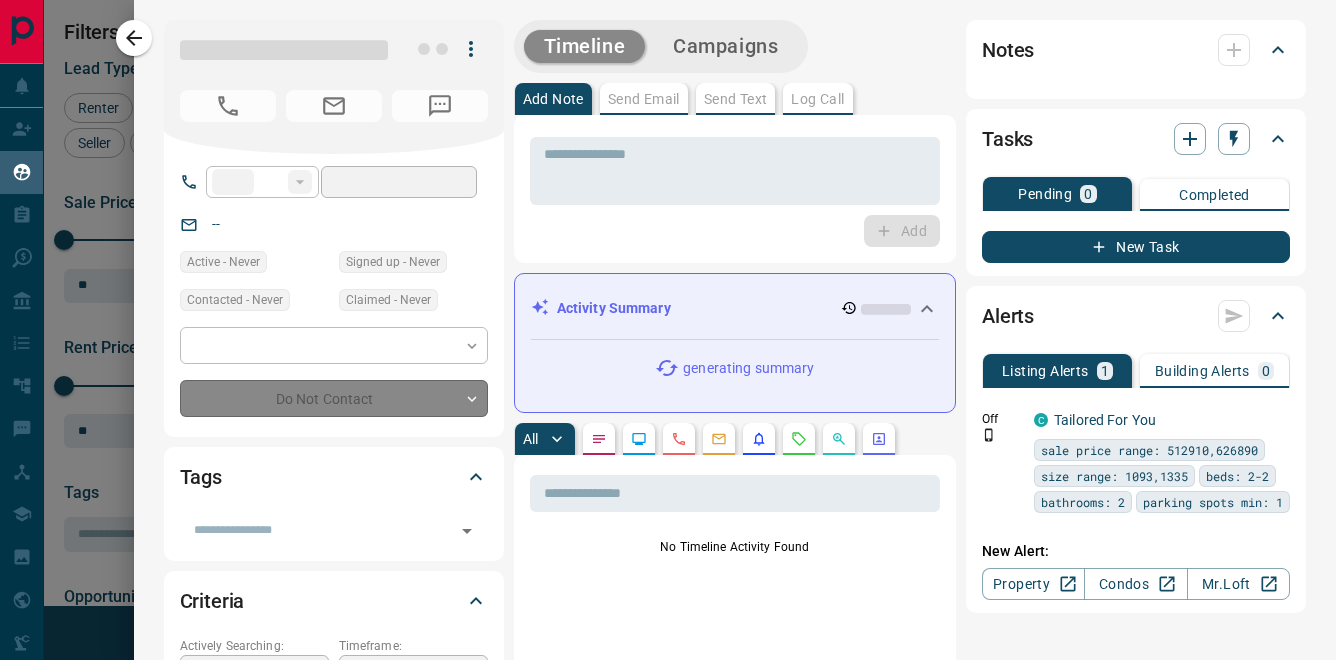 type on "**********" 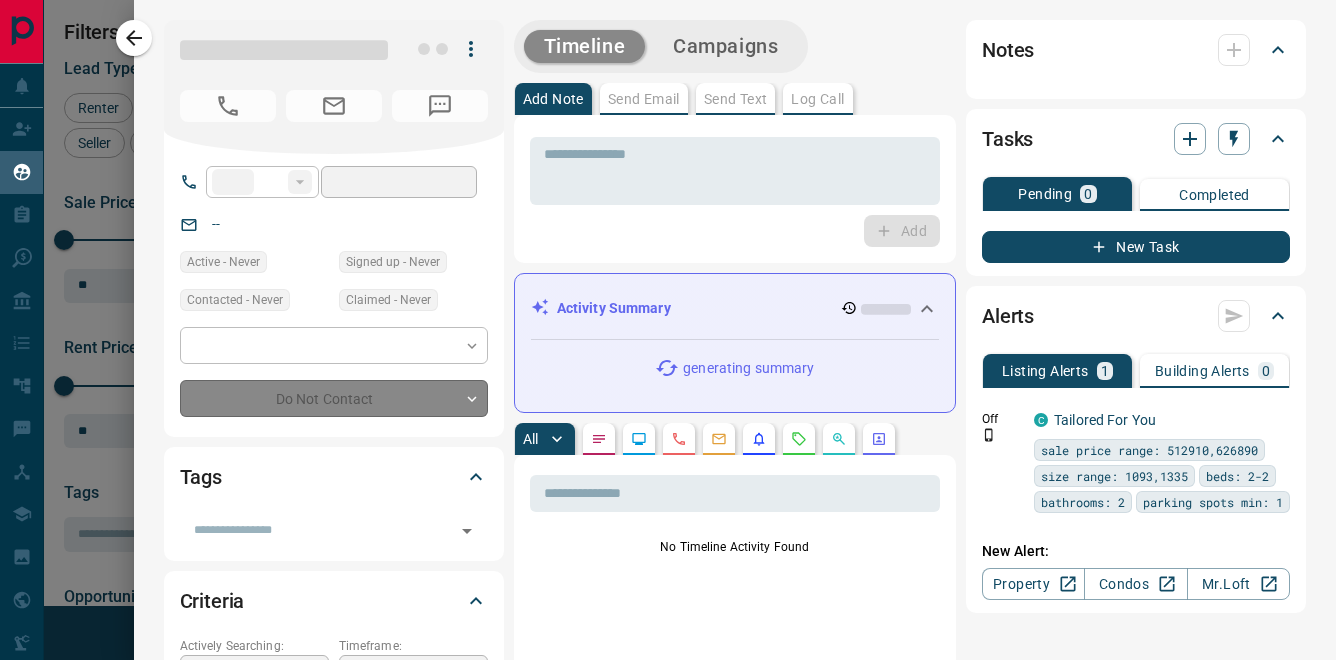 type on "**********" 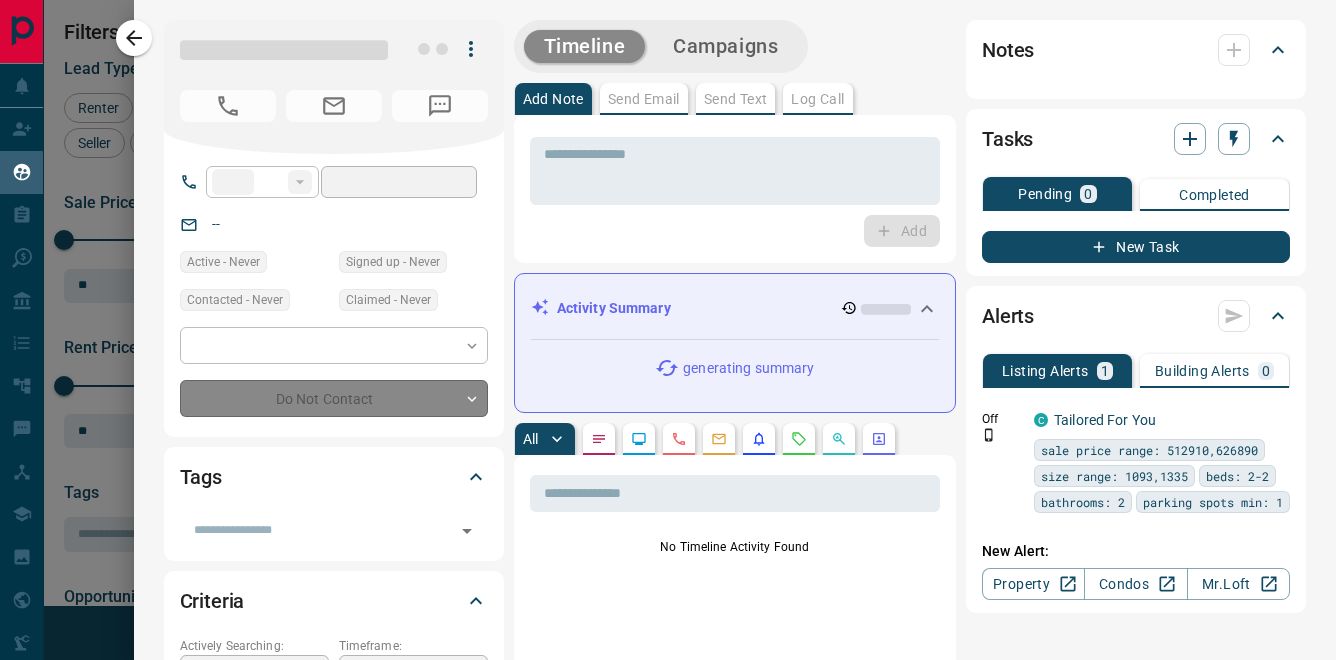 type on "*" 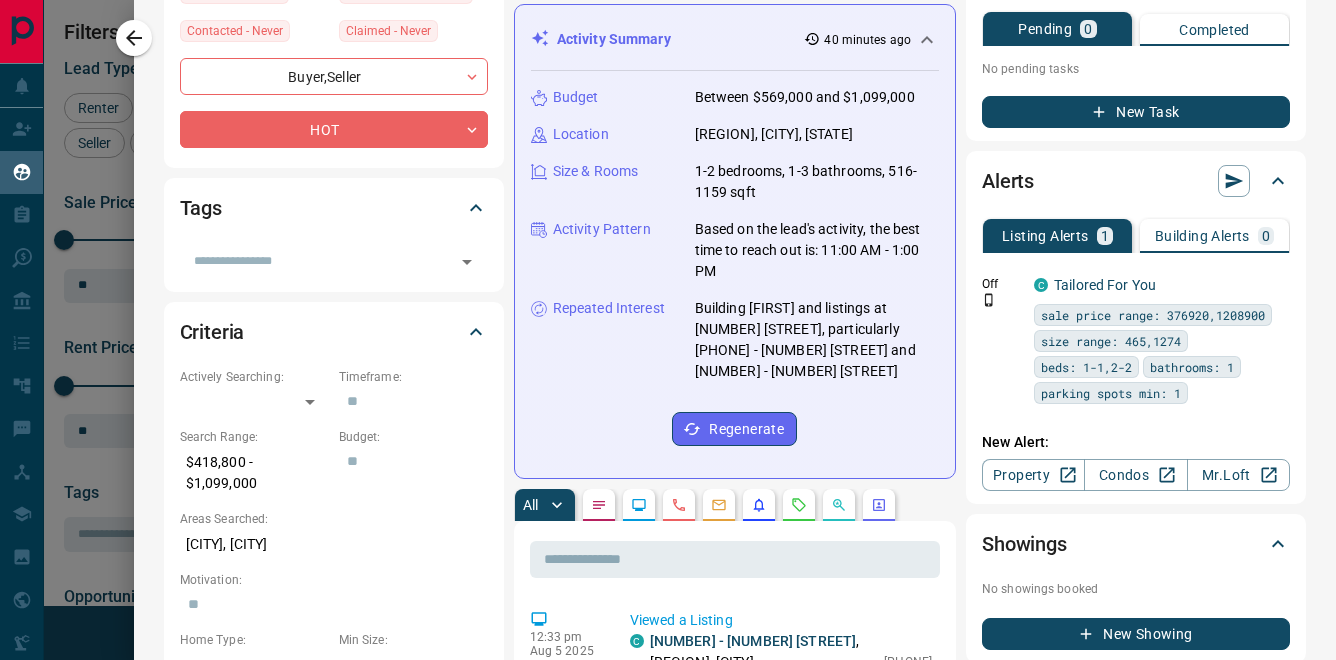 scroll, scrollTop: 0, scrollLeft: 0, axis: both 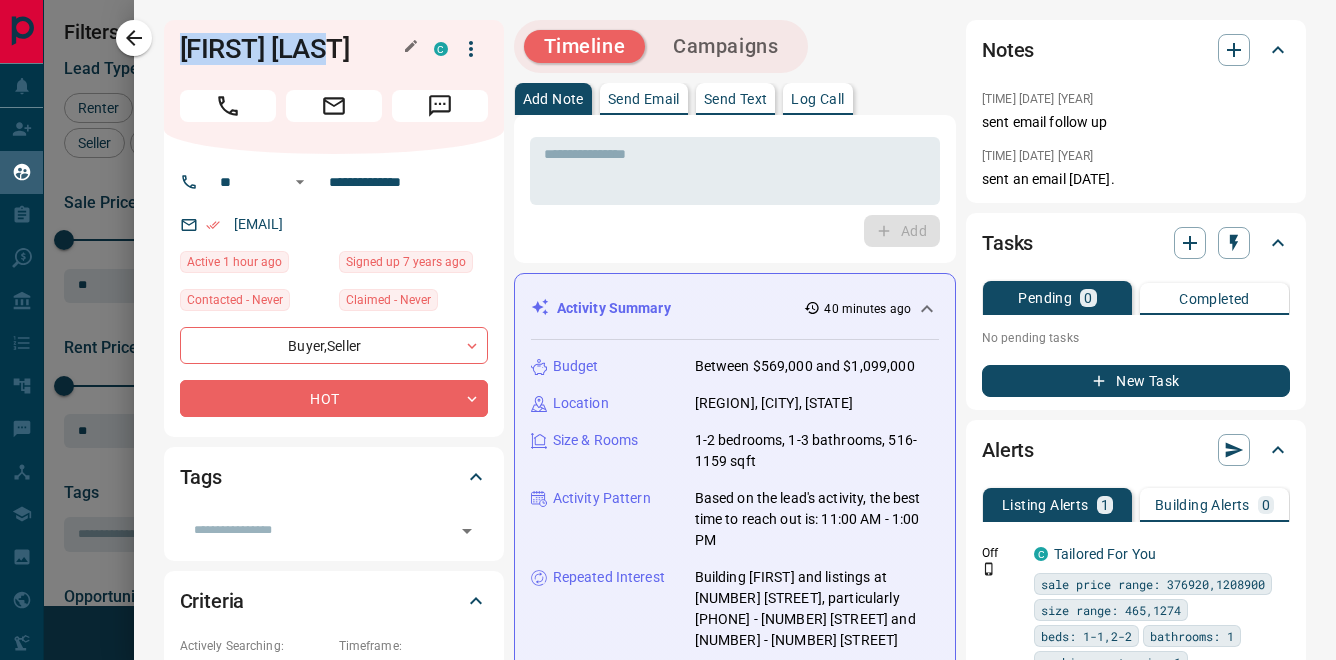 drag, startPoint x: 332, startPoint y: 56, endPoint x: 185, endPoint y: 42, distance: 147.66516 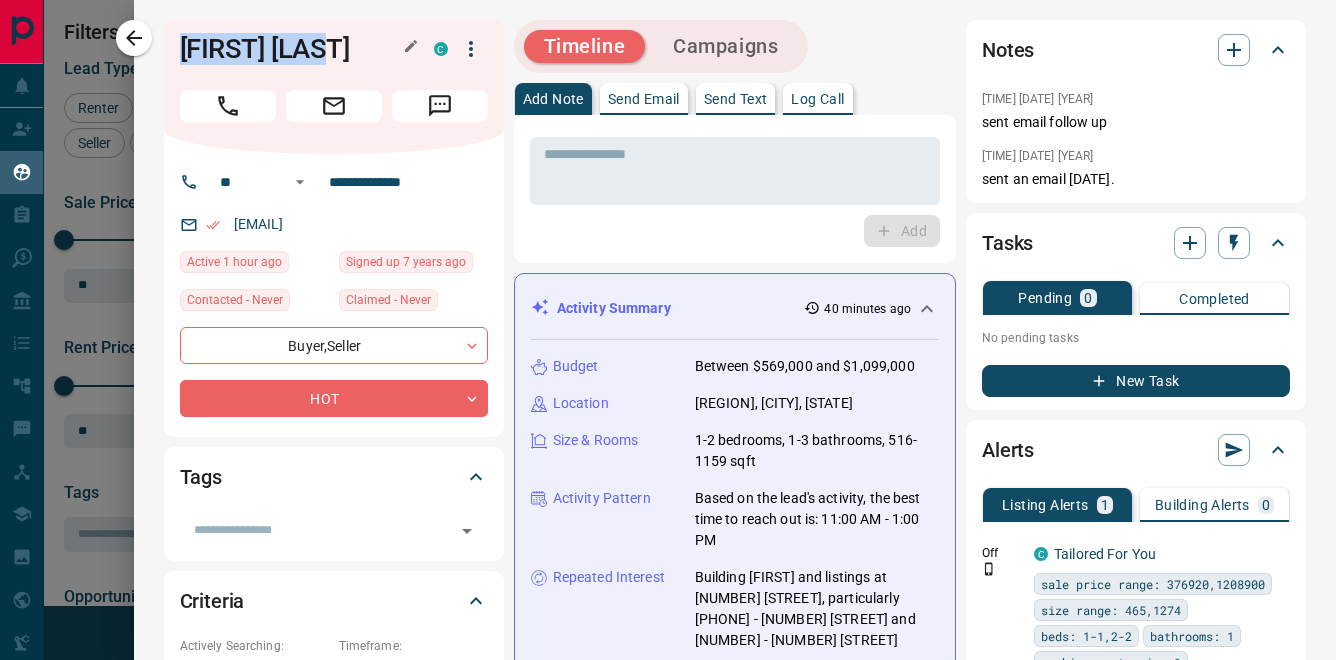 click on "[FIRST] [LAST]" at bounding box center [292, 49] 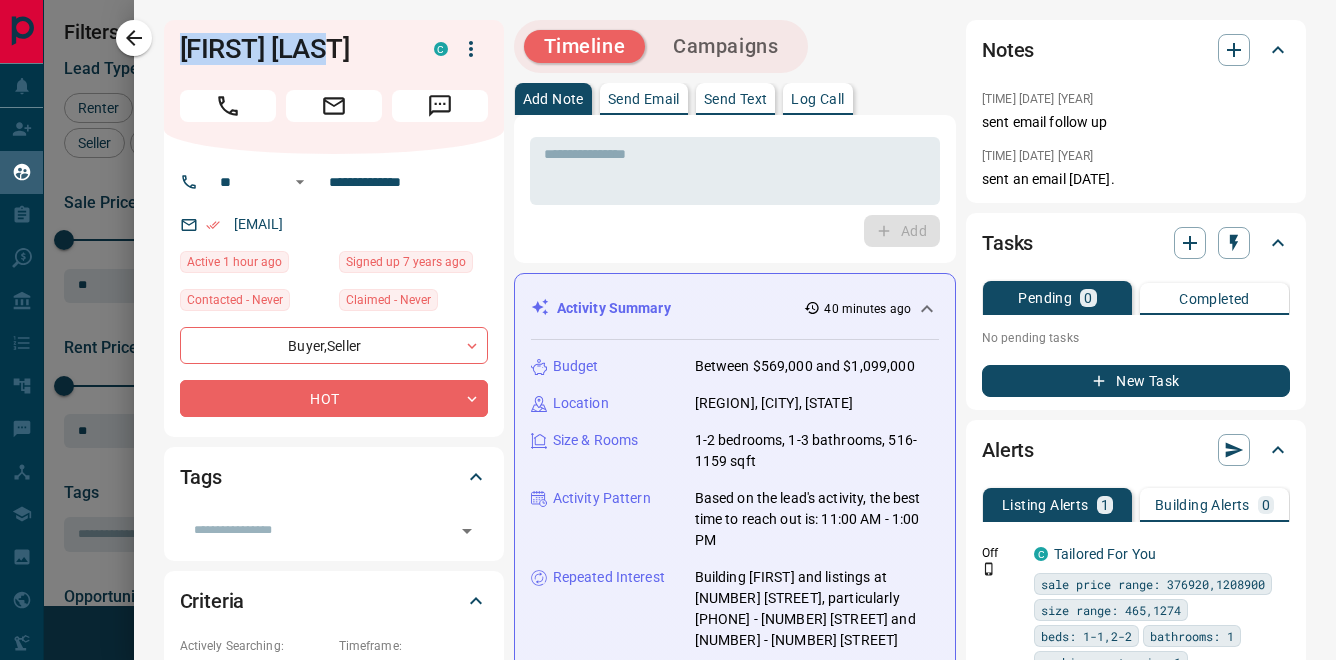 copy on "[FIRST] [LAST]" 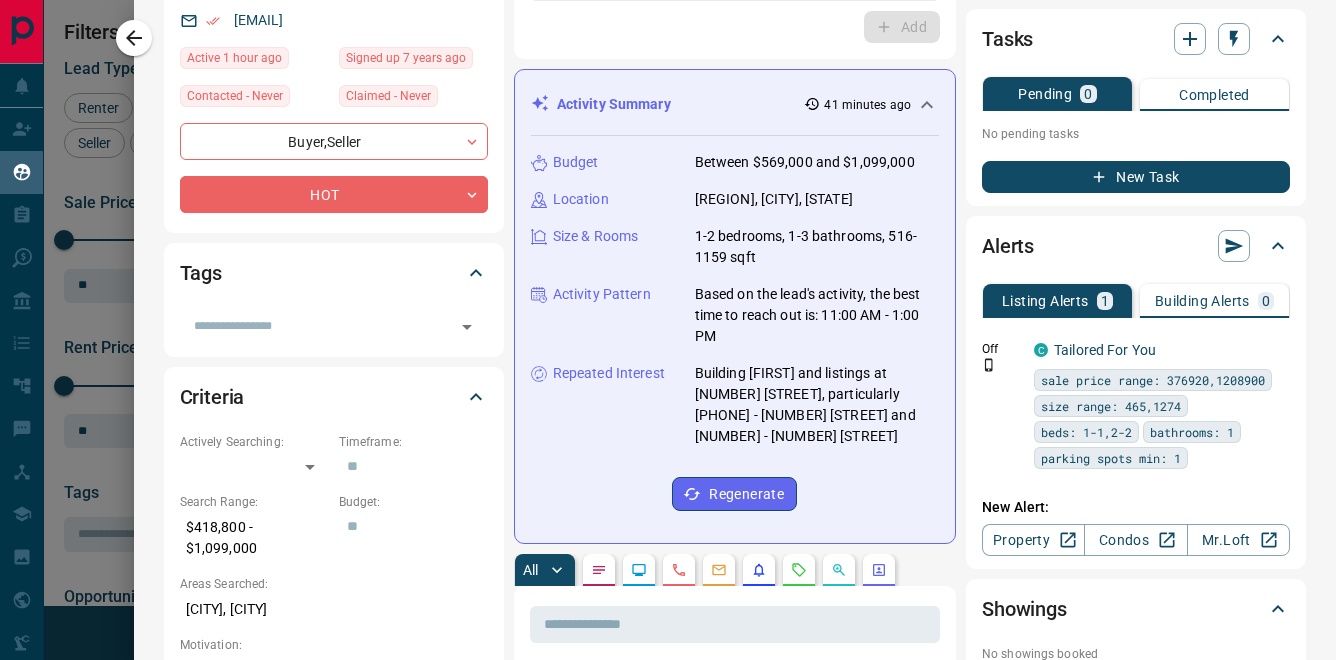 scroll, scrollTop: 0, scrollLeft: 0, axis: both 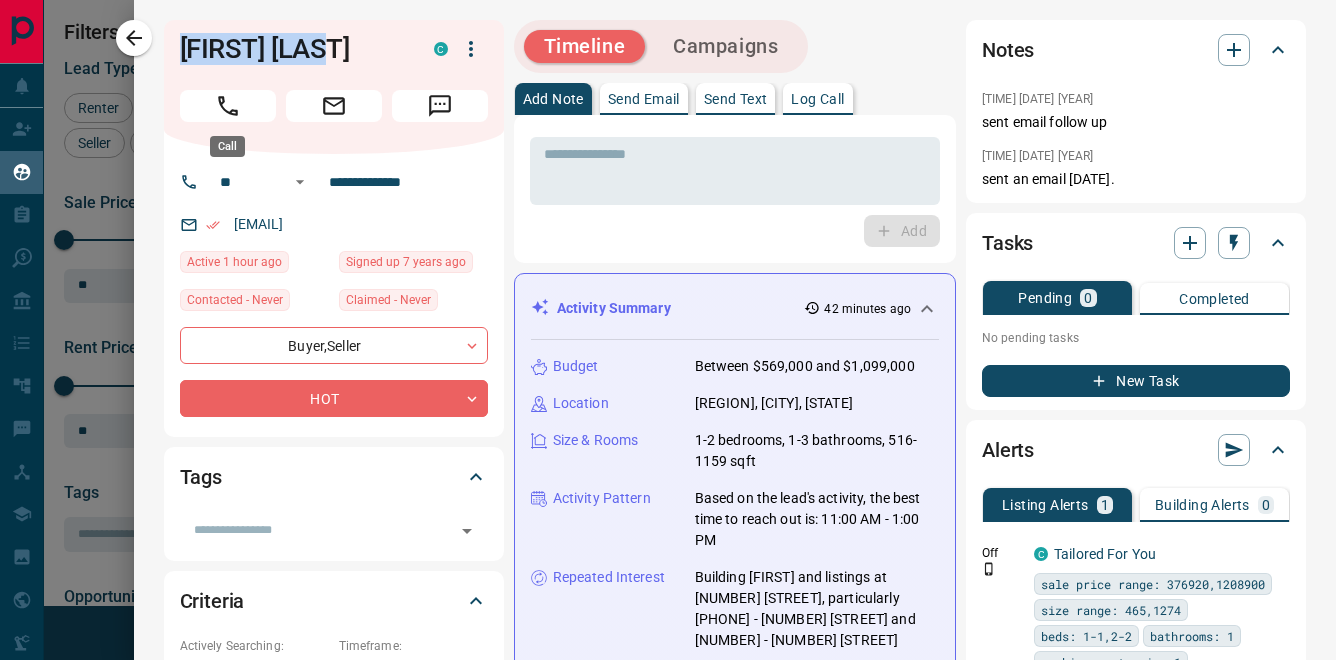 click 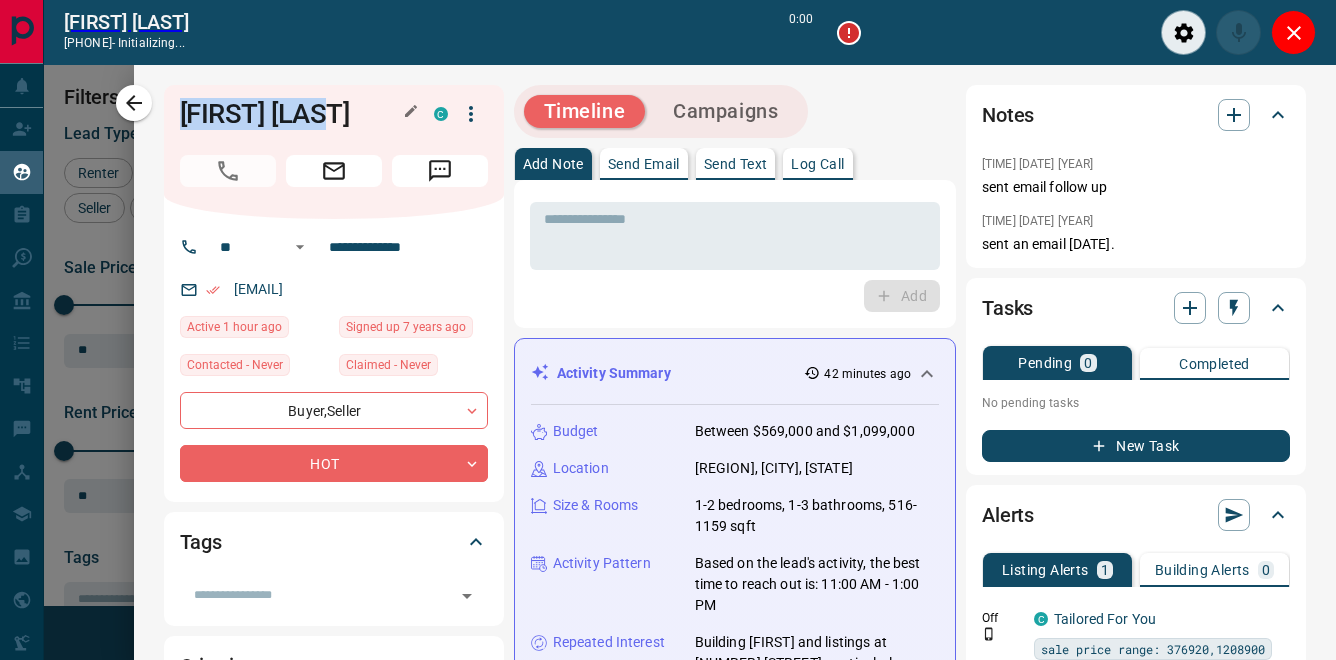 scroll, scrollTop: 419, scrollLeft: 958, axis: both 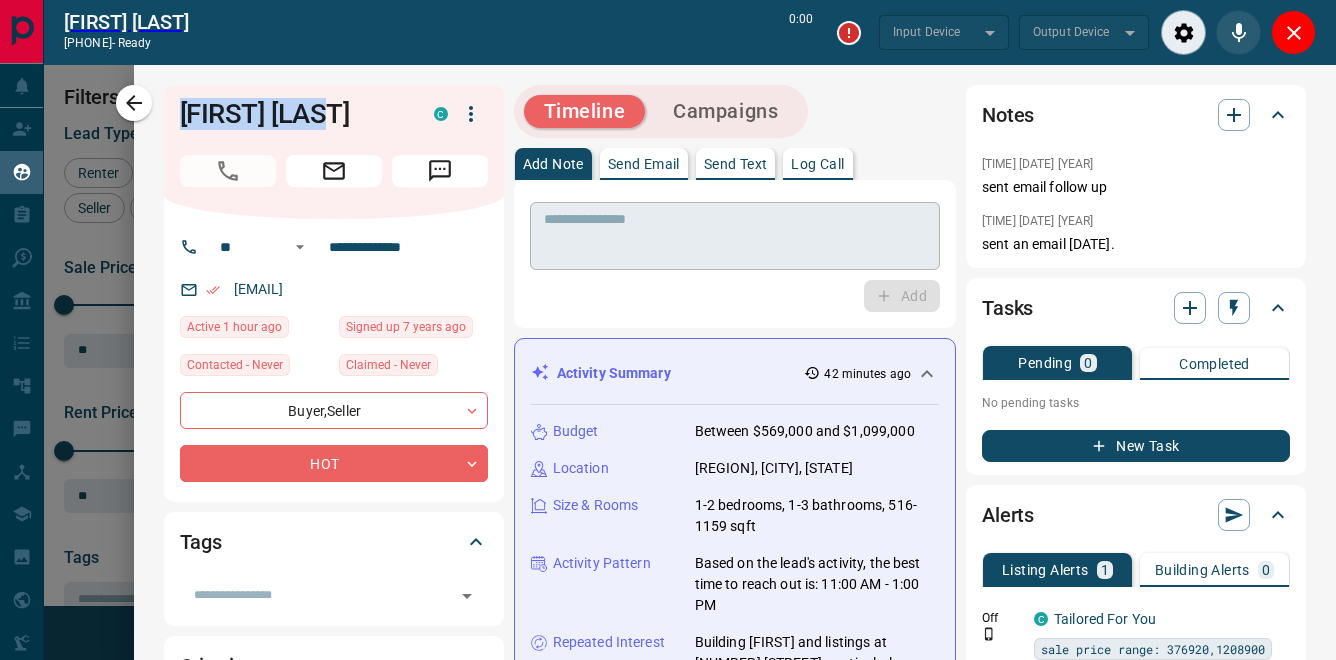 type on "*******" 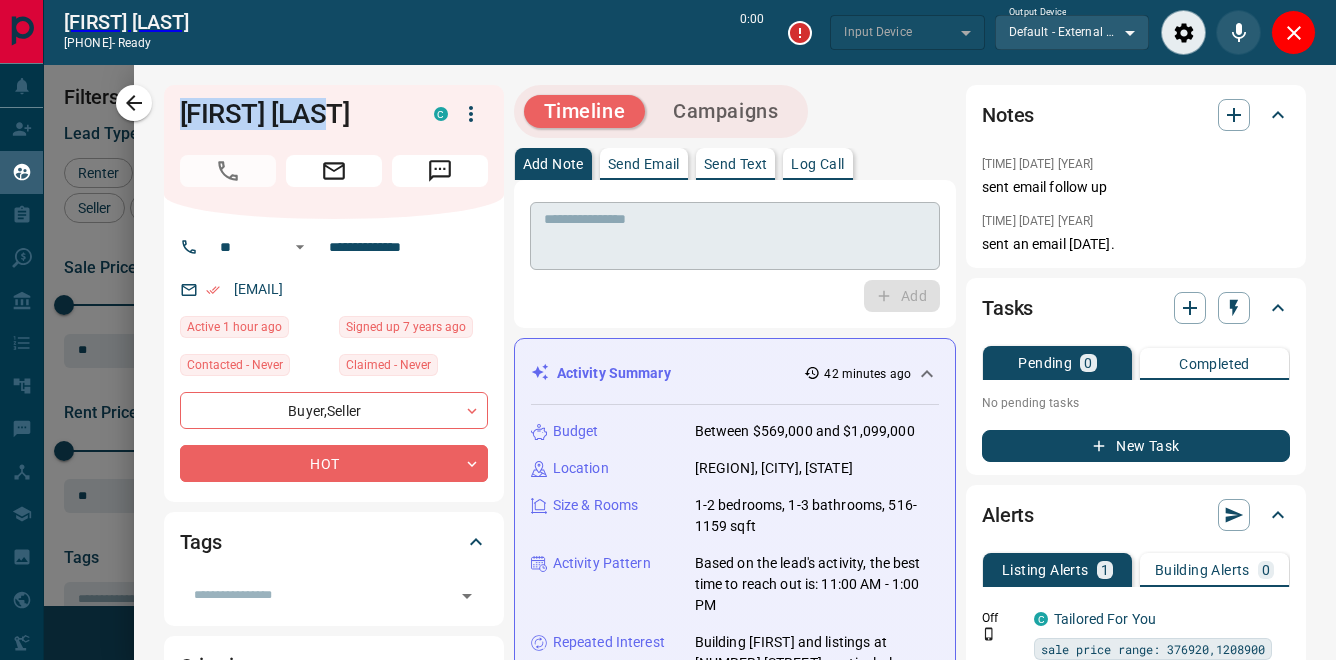type on "*******" 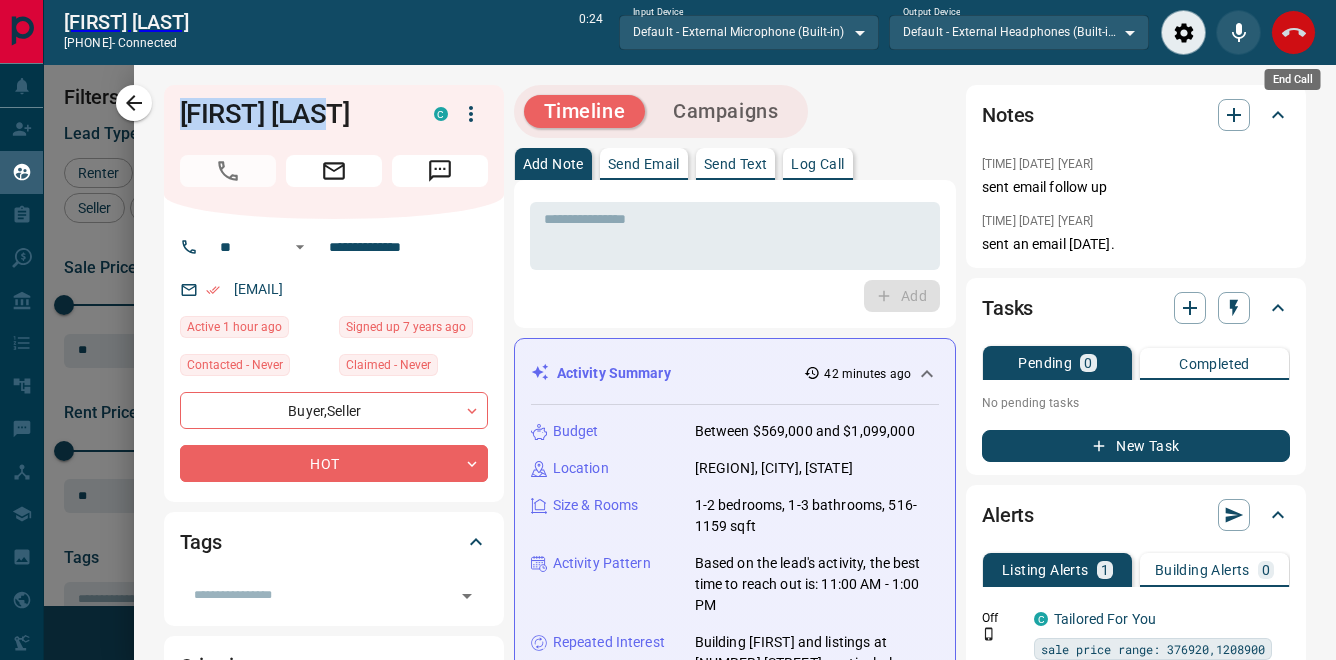 click 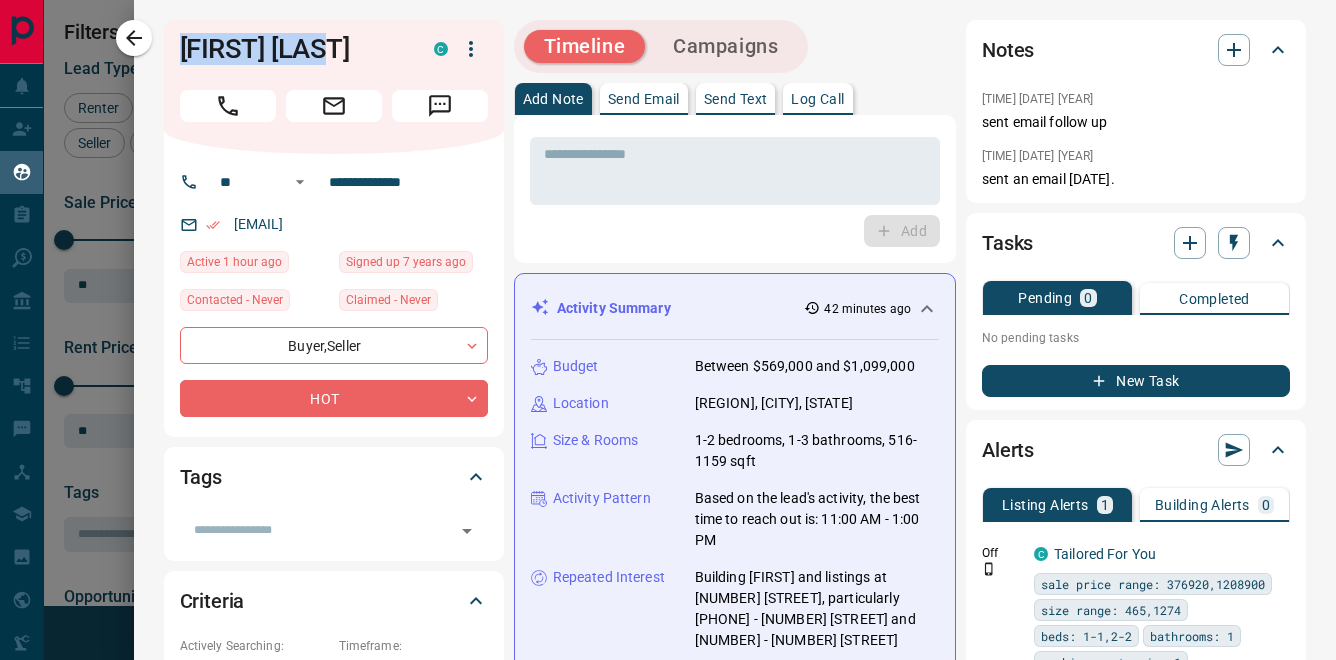 scroll, scrollTop: 1, scrollLeft: 1, axis: both 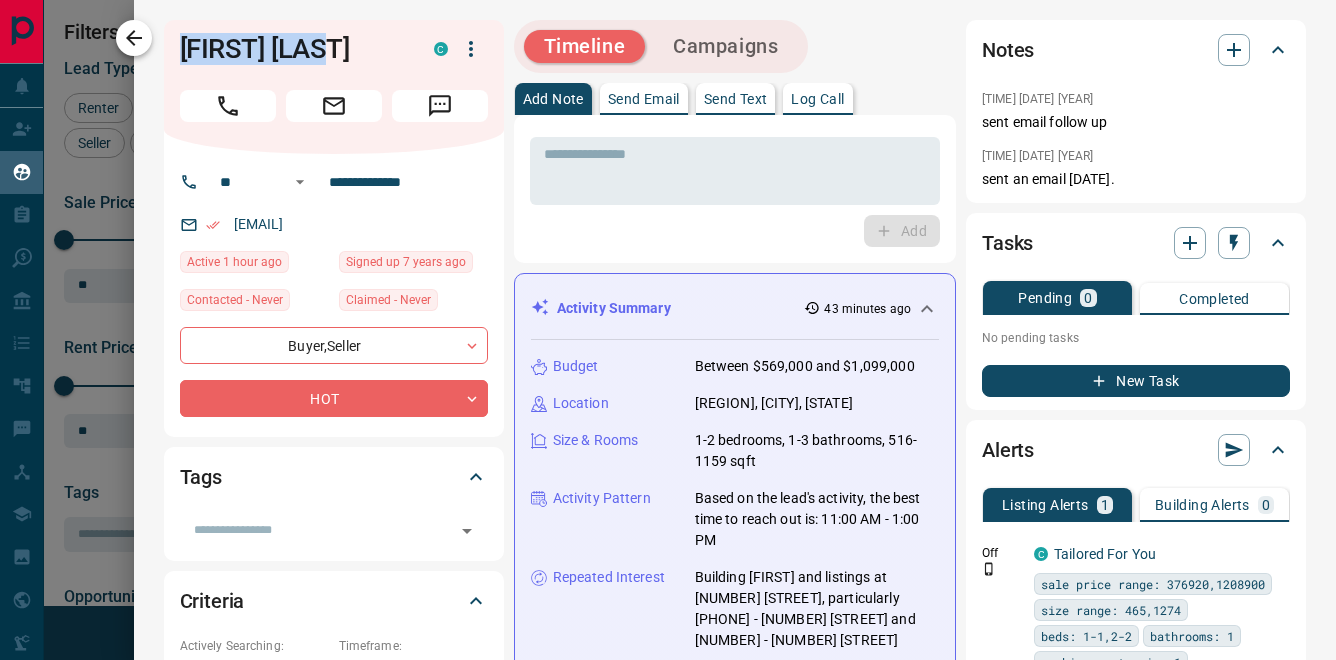 click 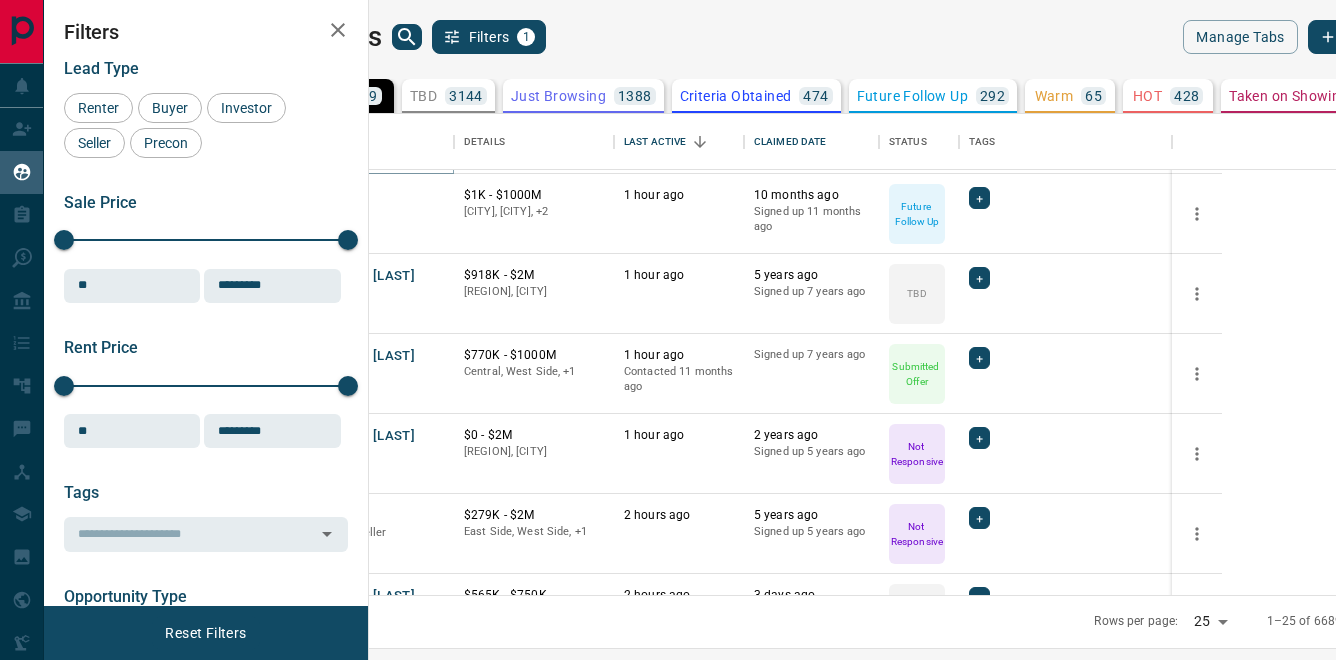 scroll, scrollTop: 726, scrollLeft: 0, axis: vertical 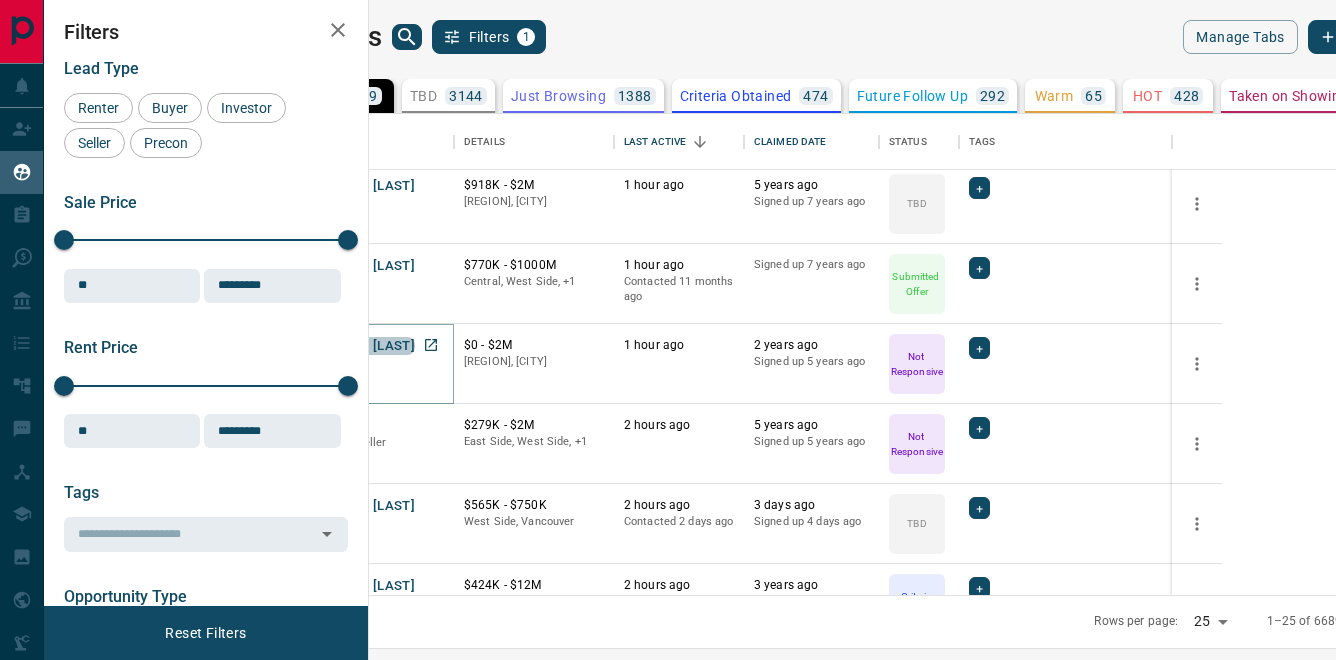 click on "[FIRST] [LAST]" at bounding box center [369, 346] 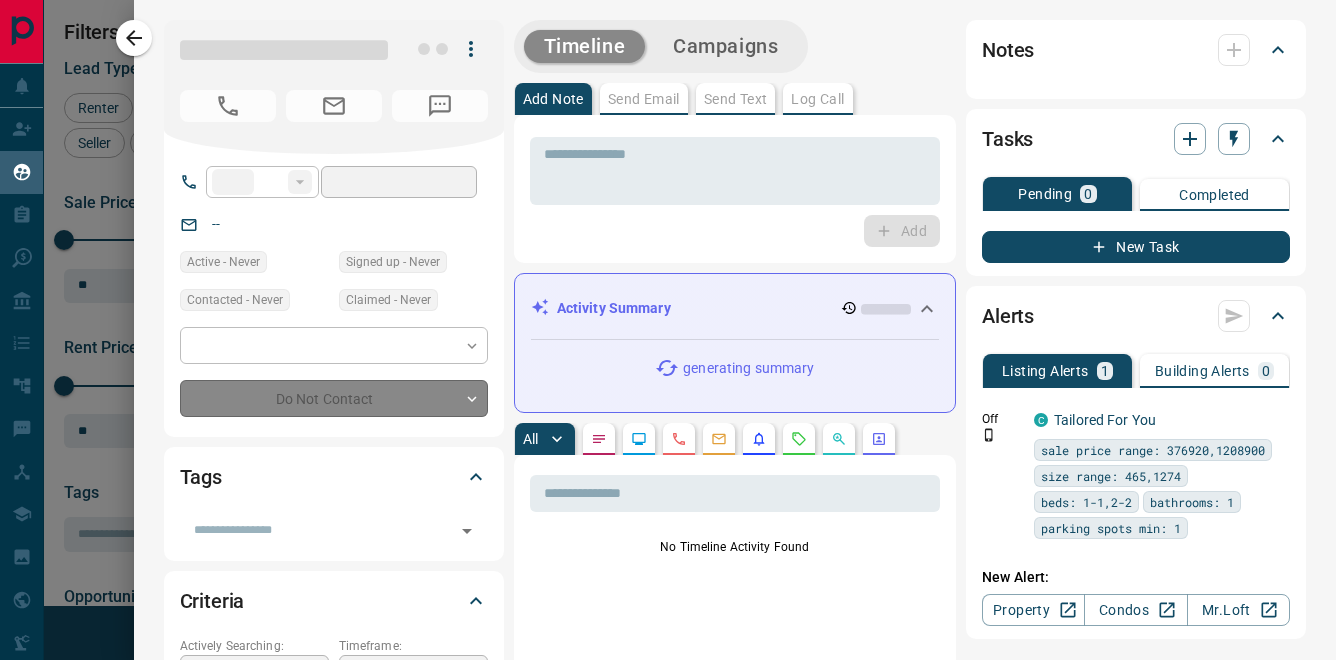 type on "**" 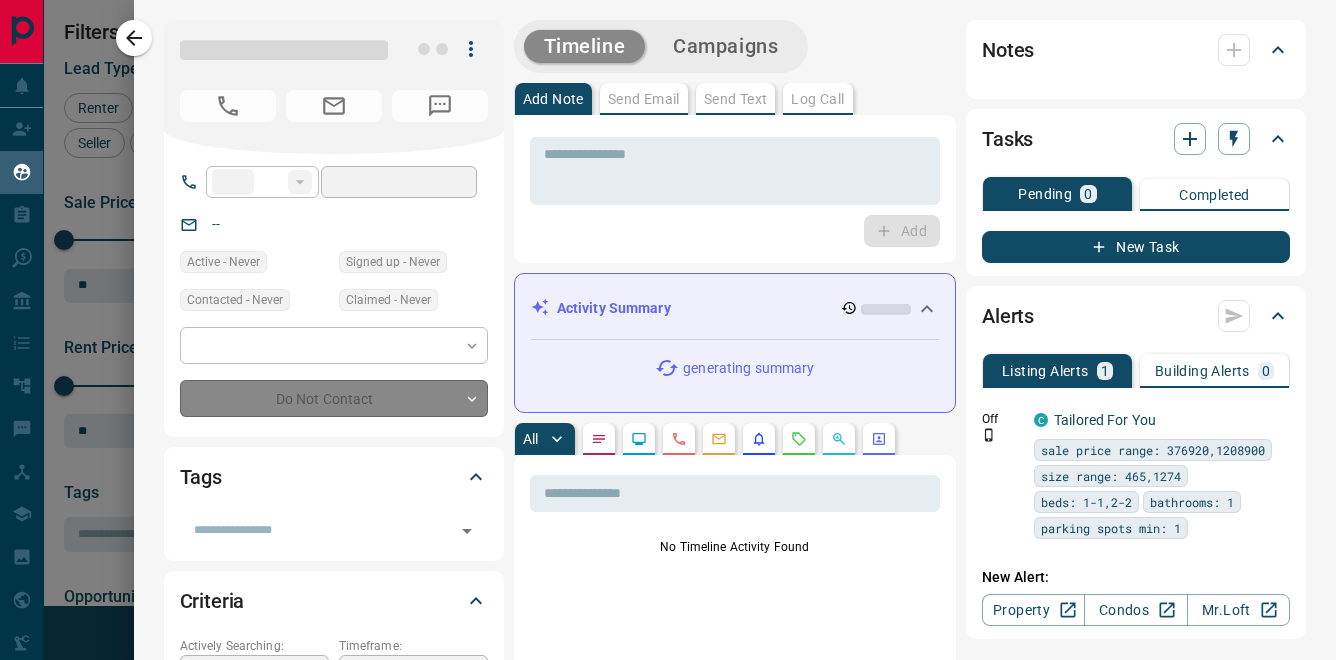 type on "**********" 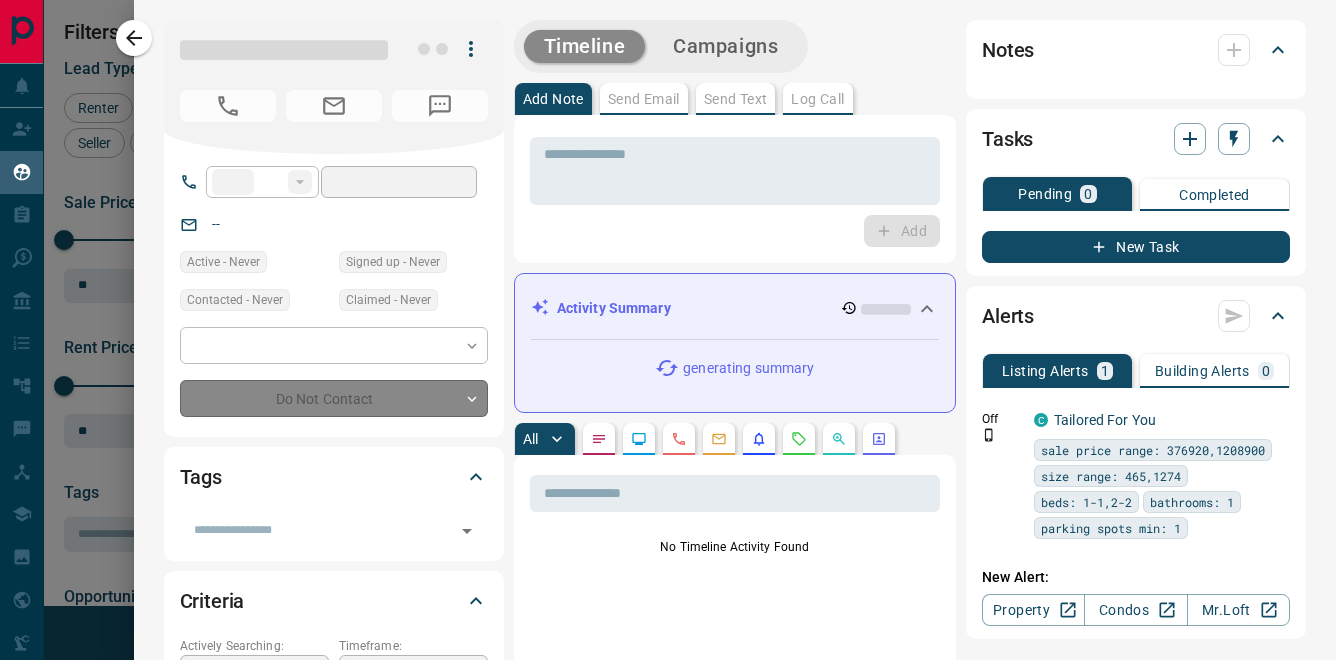 type on "**********" 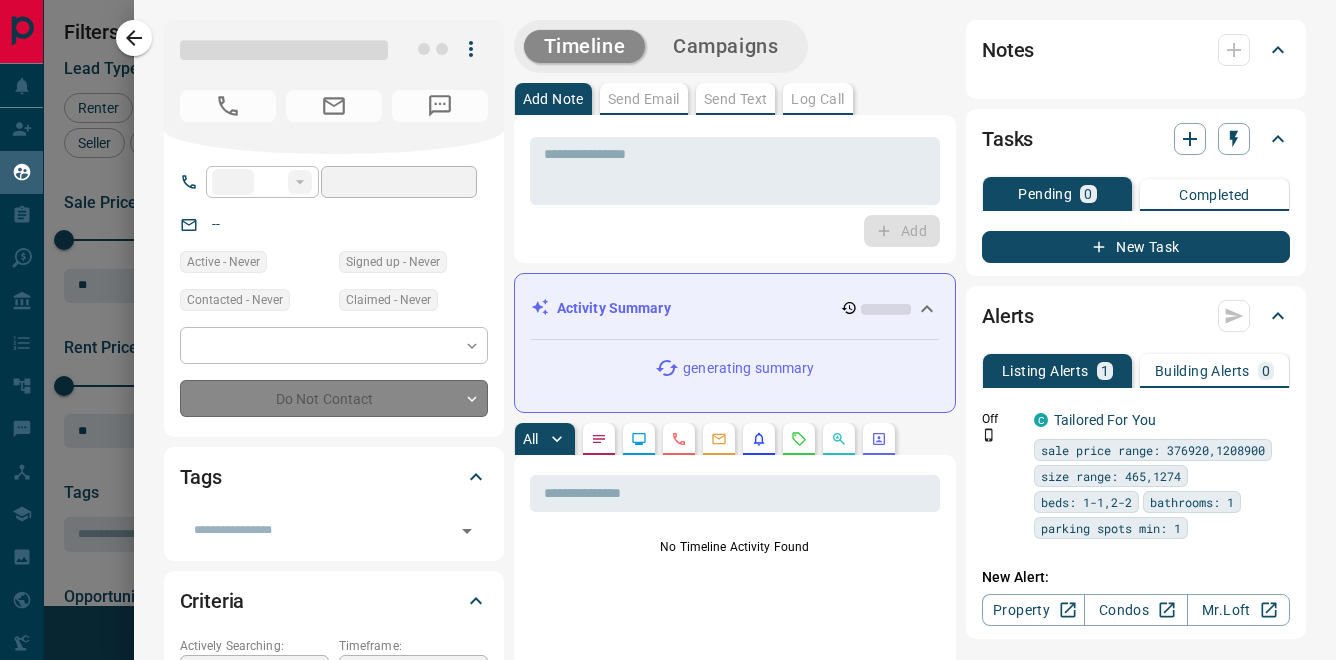 type on "*" 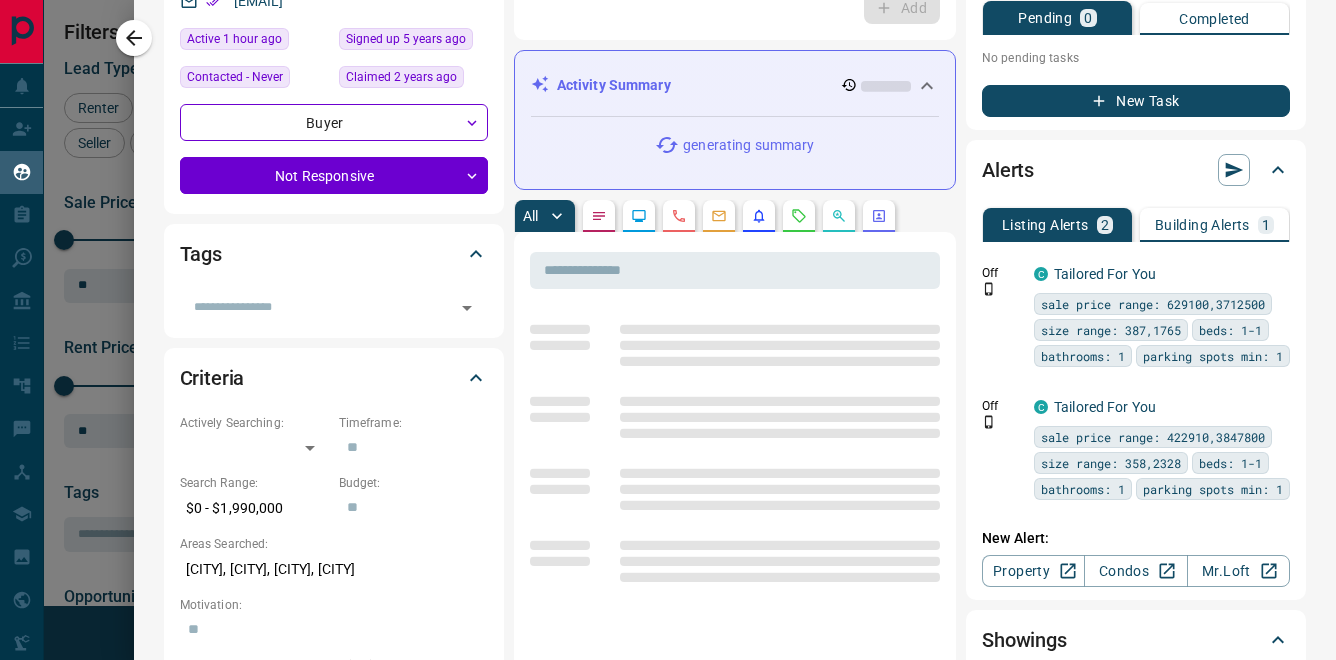 scroll, scrollTop: 229, scrollLeft: 0, axis: vertical 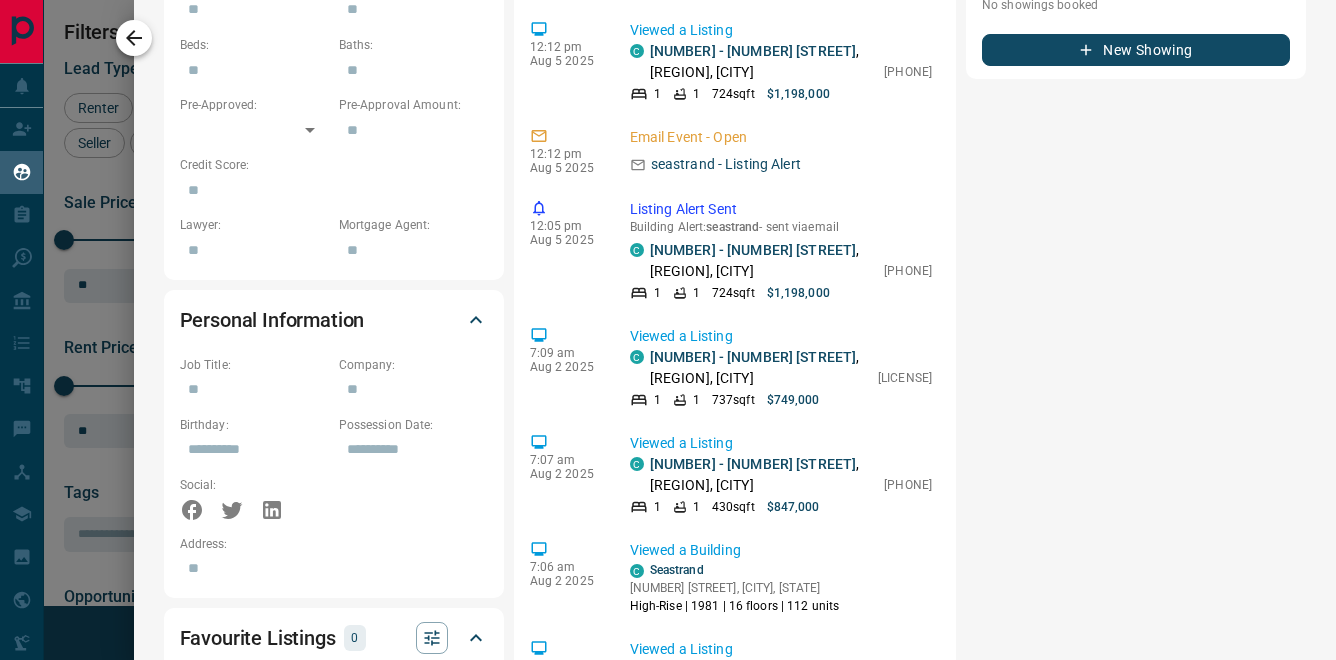 click 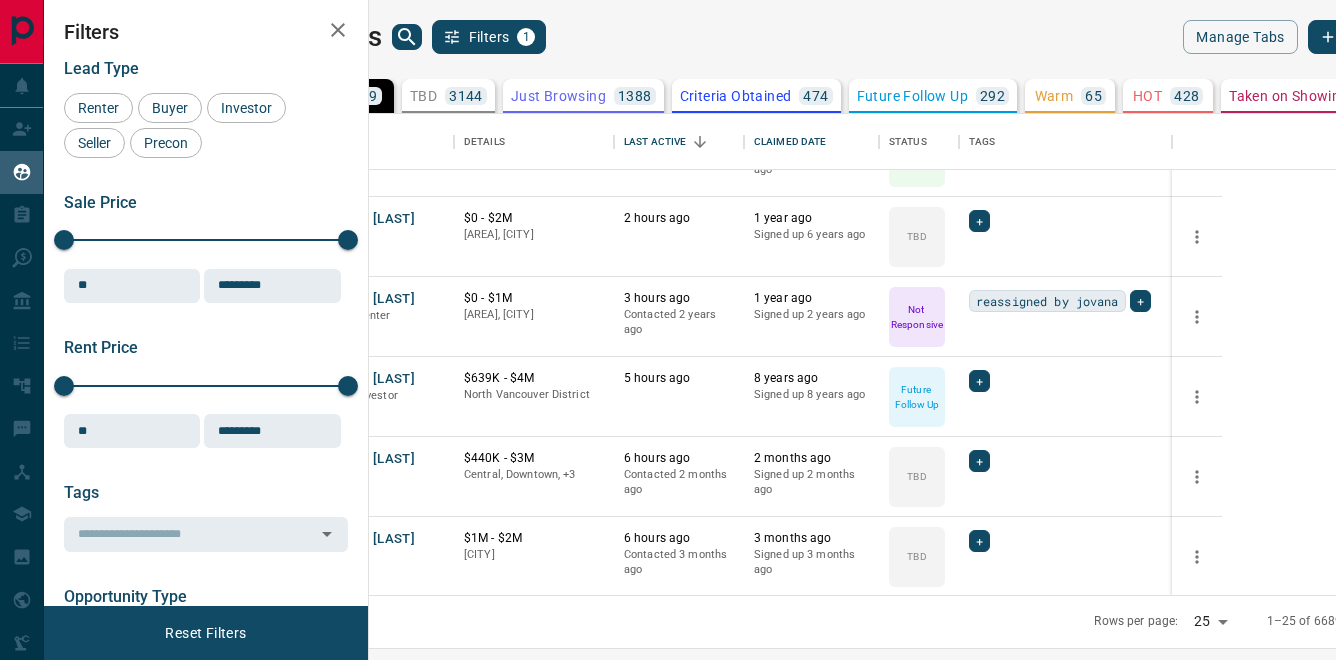 scroll, scrollTop: 1440, scrollLeft: 0, axis: vertical 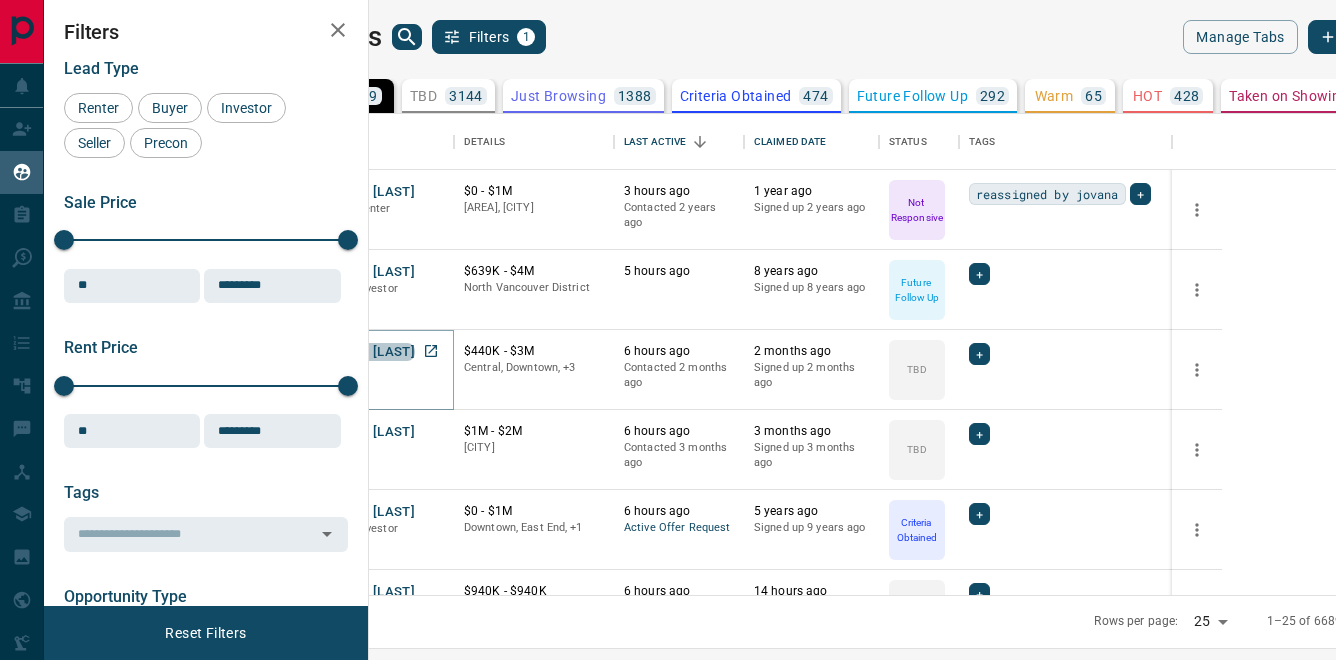 click on "[FIRST] [LAST]" at bounding box center [369, 352] 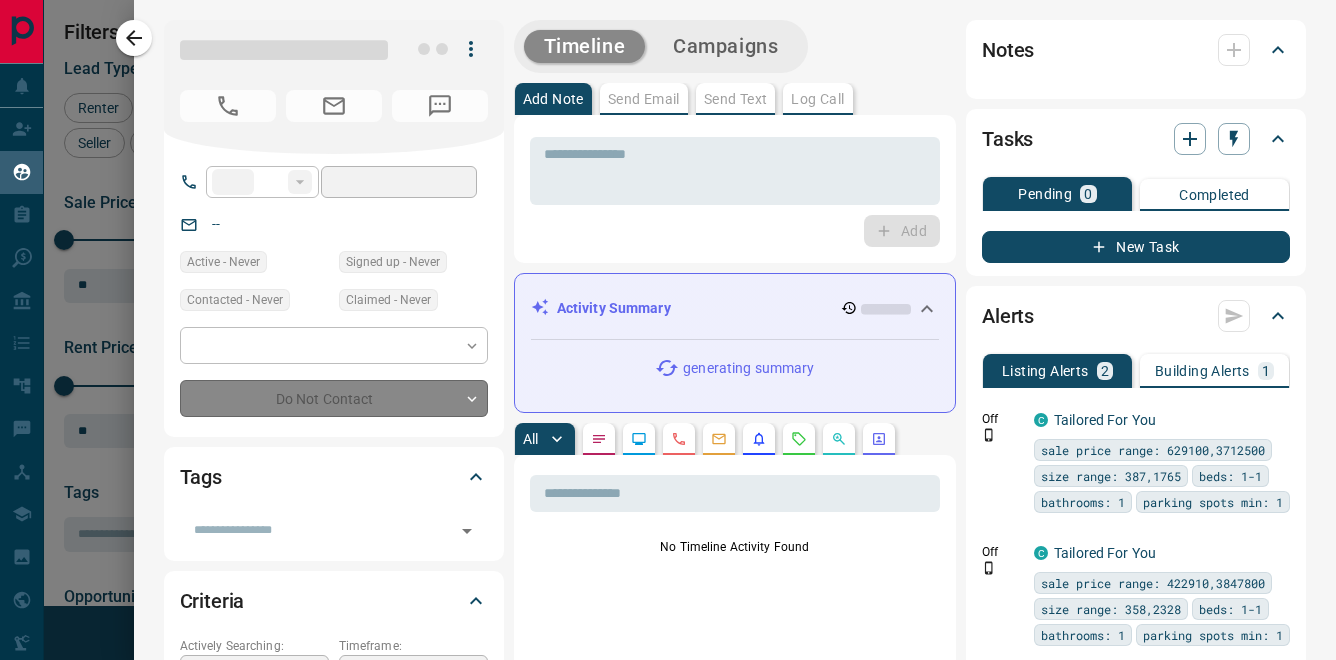 type on "**" 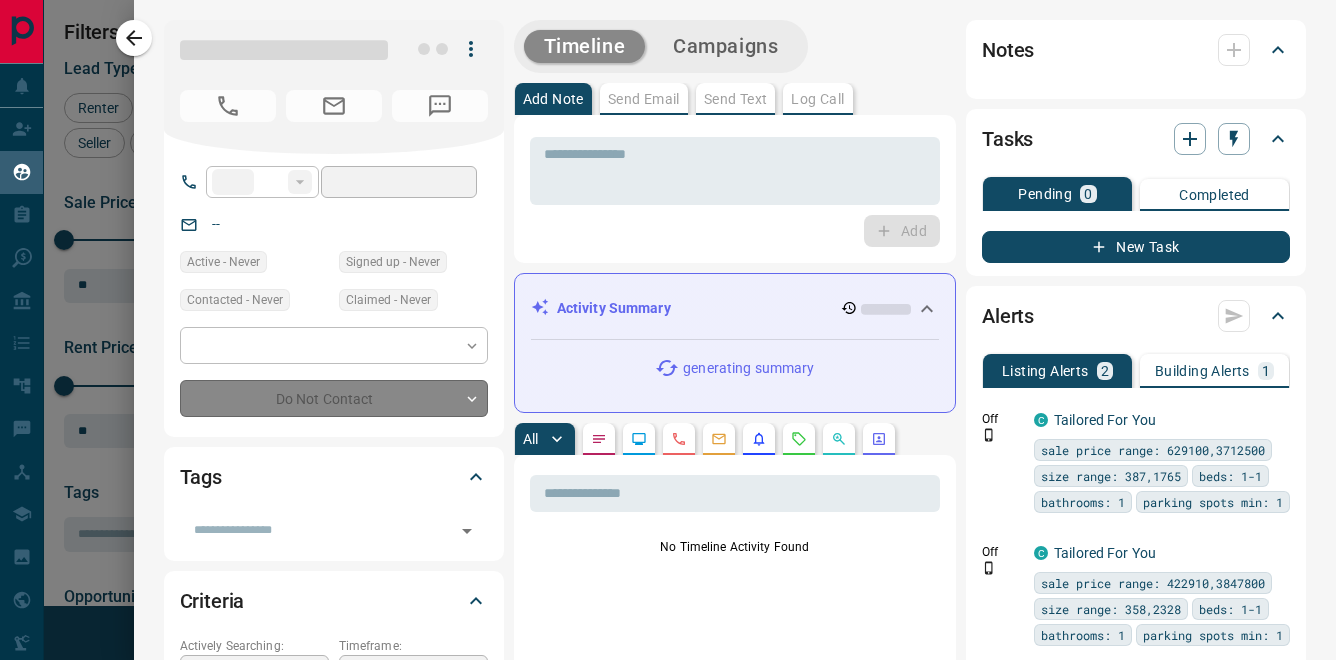 type on "**********" 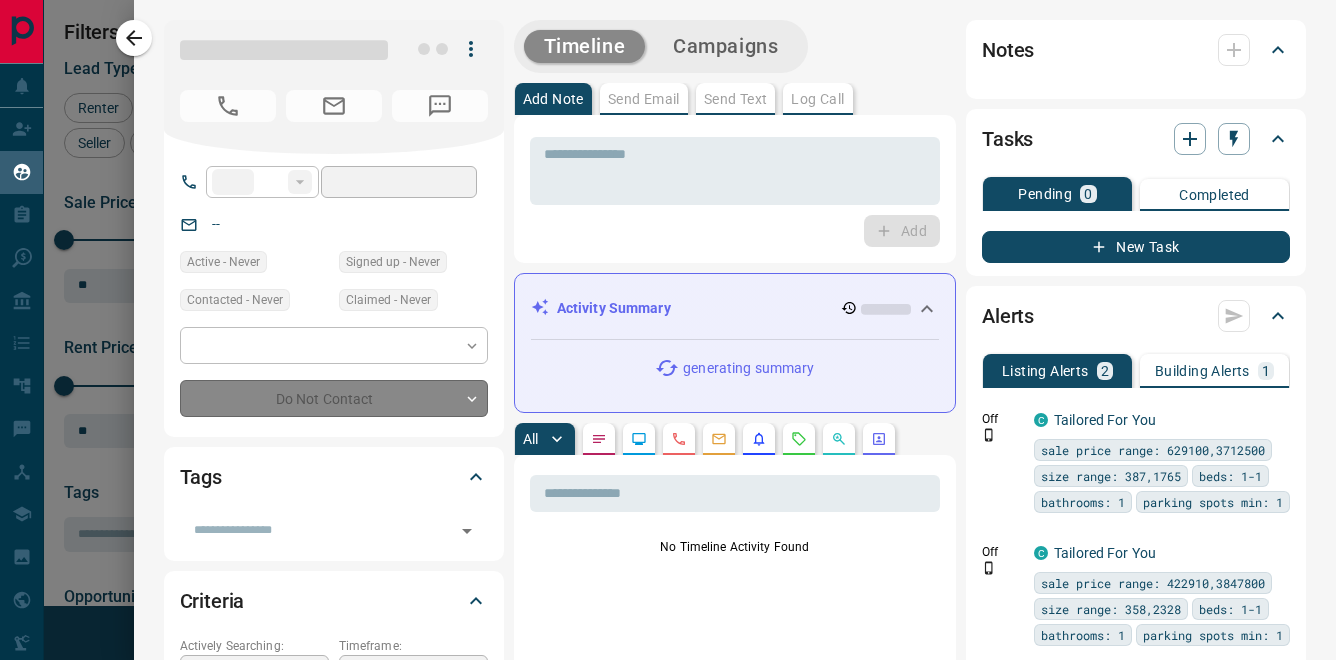 type on "**********" 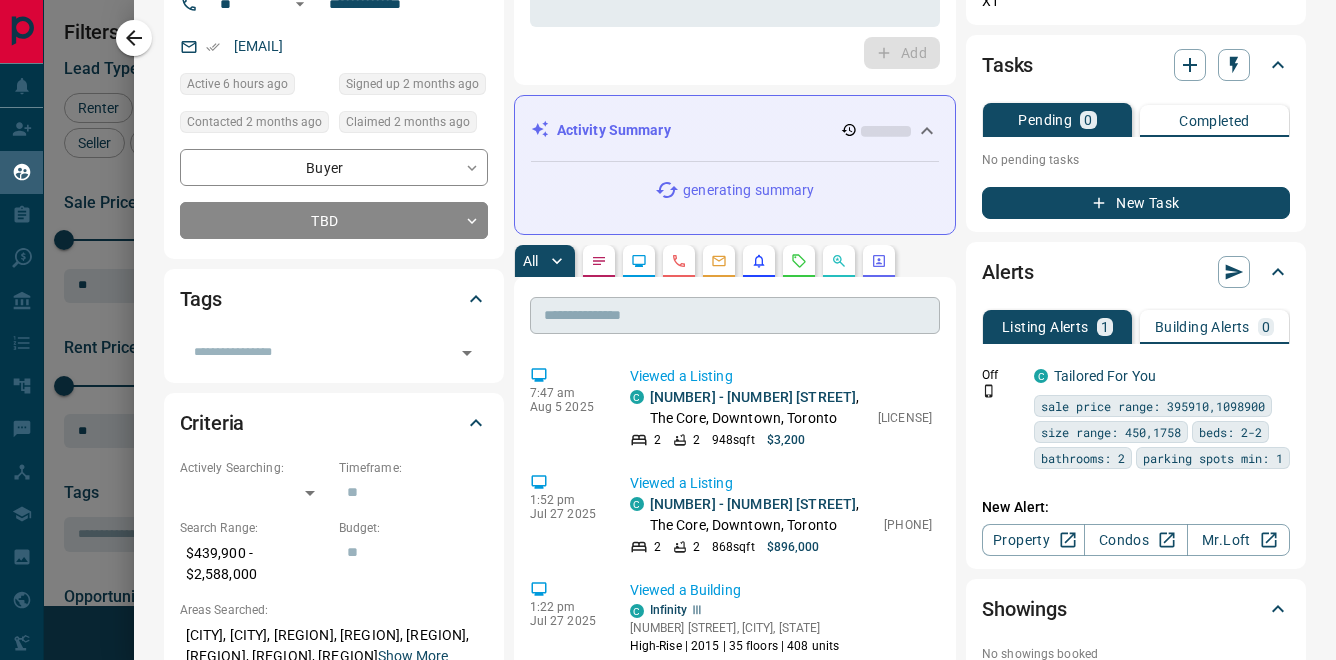 scroll, scrollTop: 180, scrollLeft: 0, axis: vertical 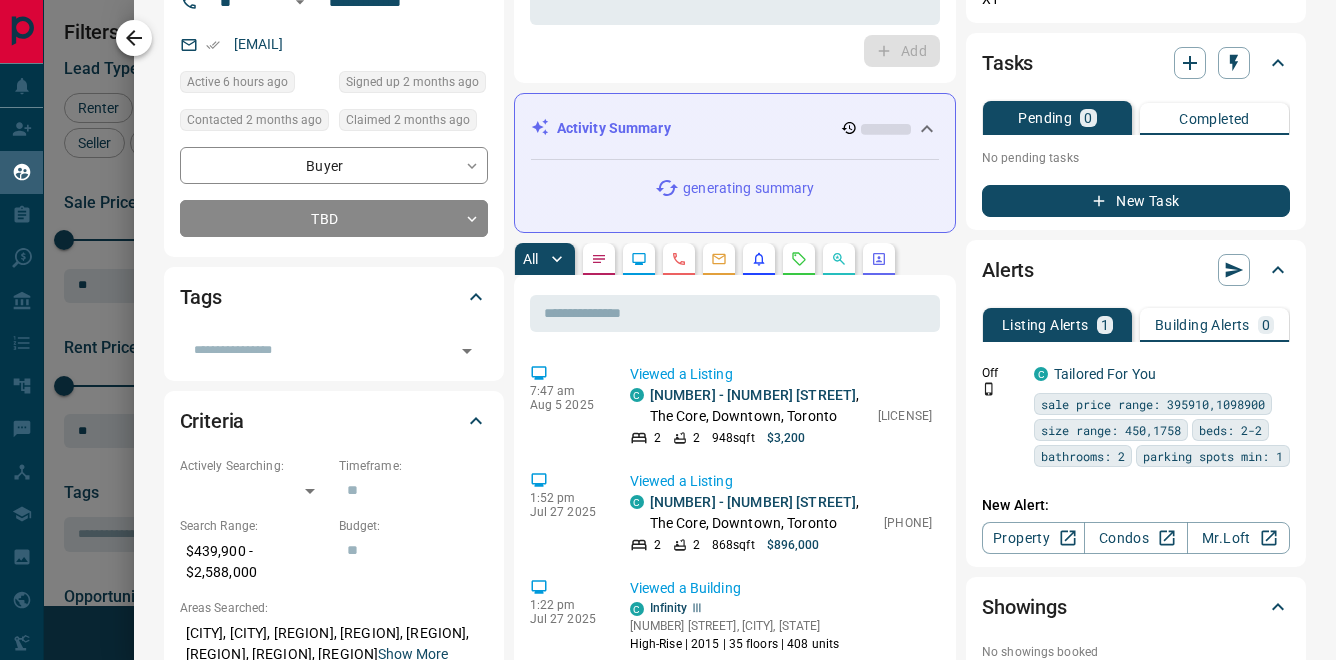 click 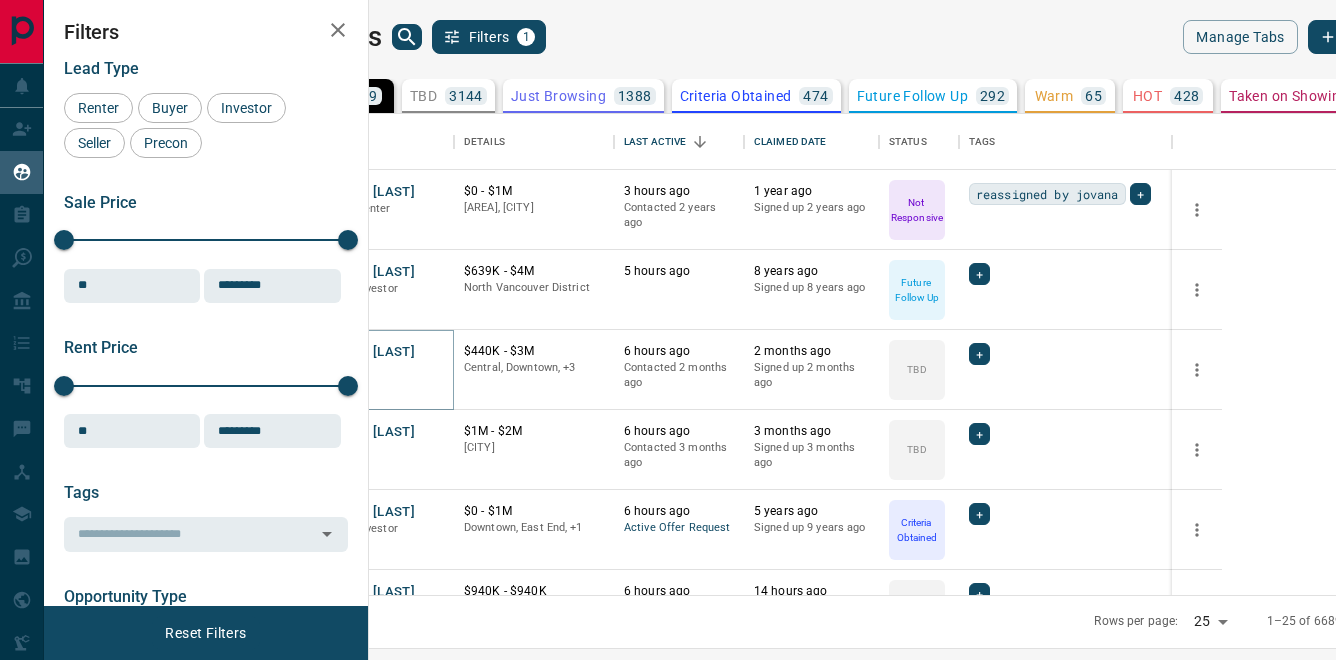 scroll, scrollTop: 1575, scrollLeft: 0, axis: vertical 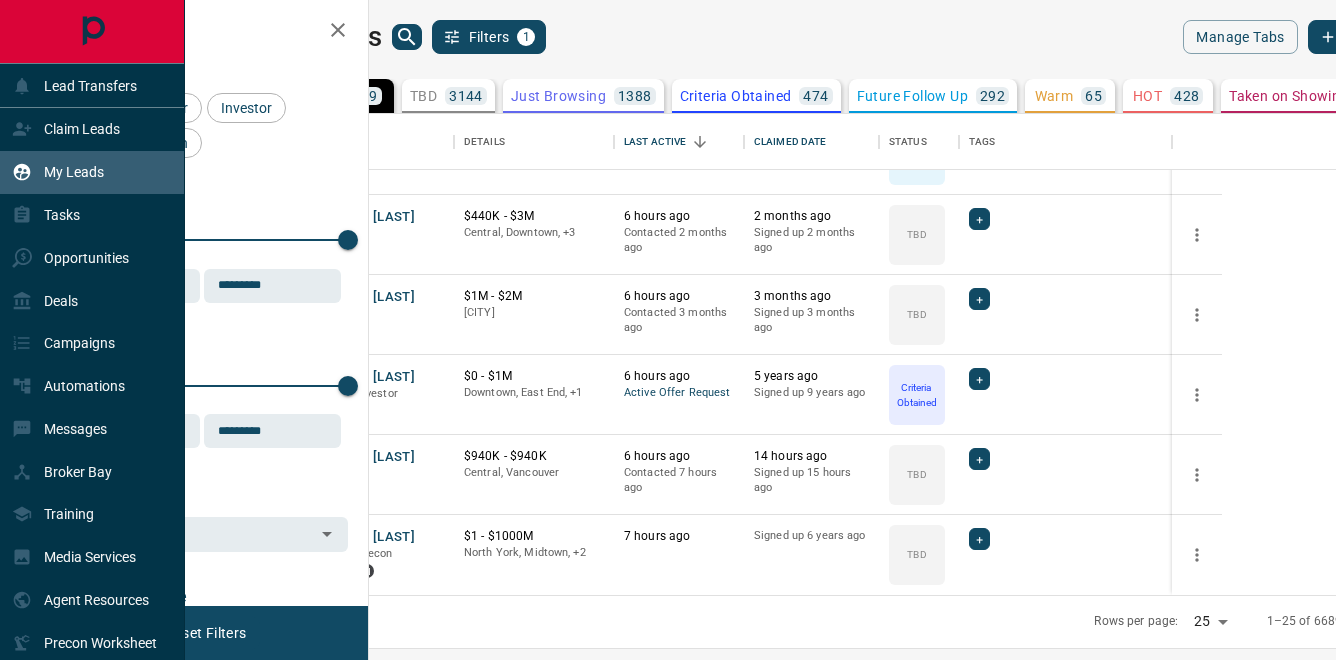click on "My Leads" at bounding box center [74, 172] 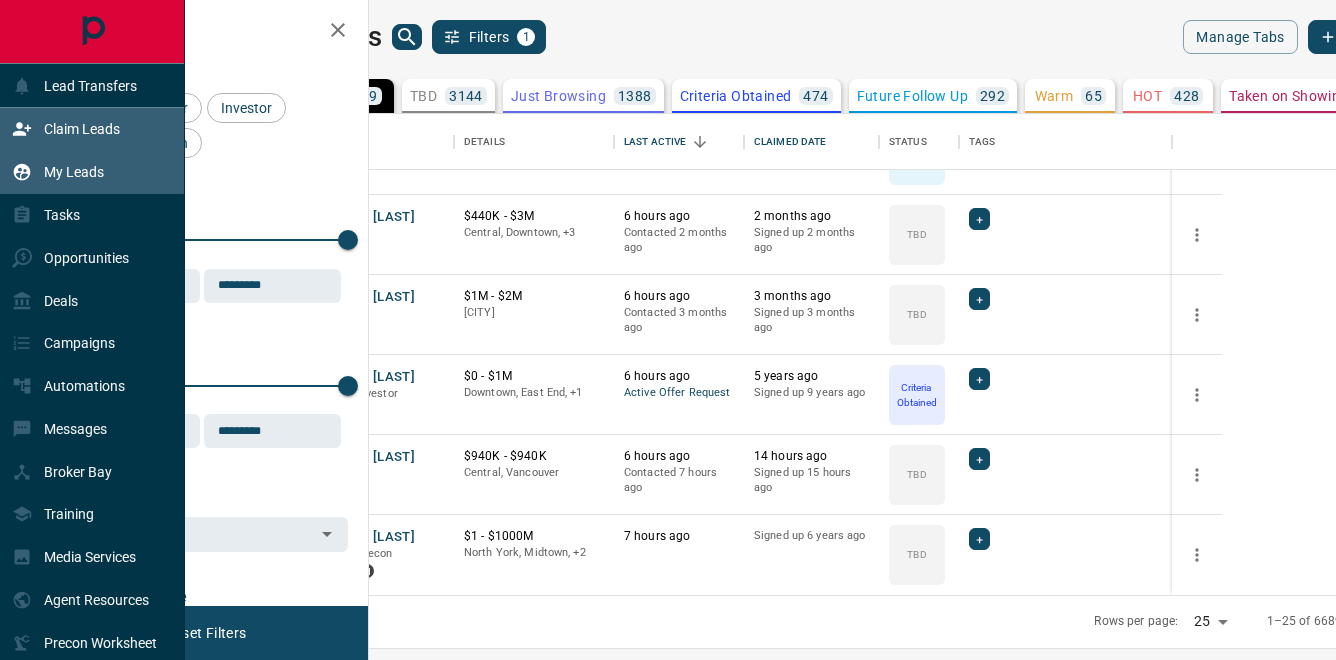 click on "Claim Leads" at bounding box center [82, 129] 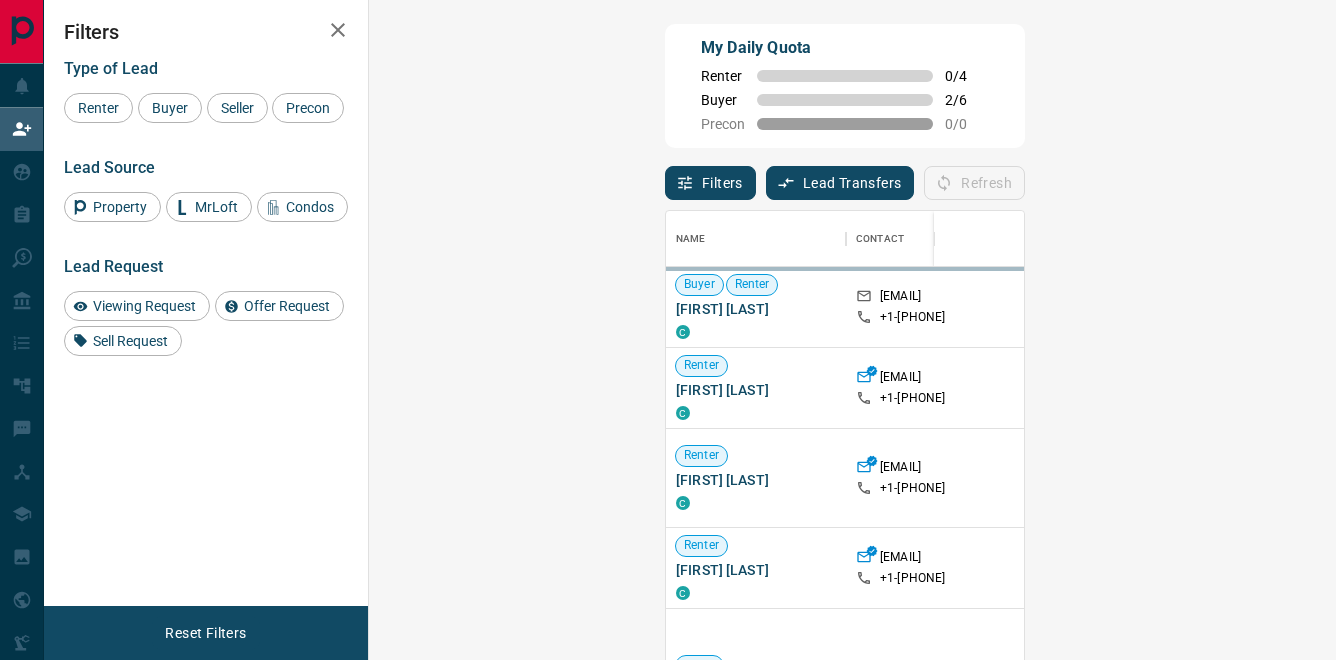 scroll, scrollTop: 1, scrollLeft: 1, axis: both 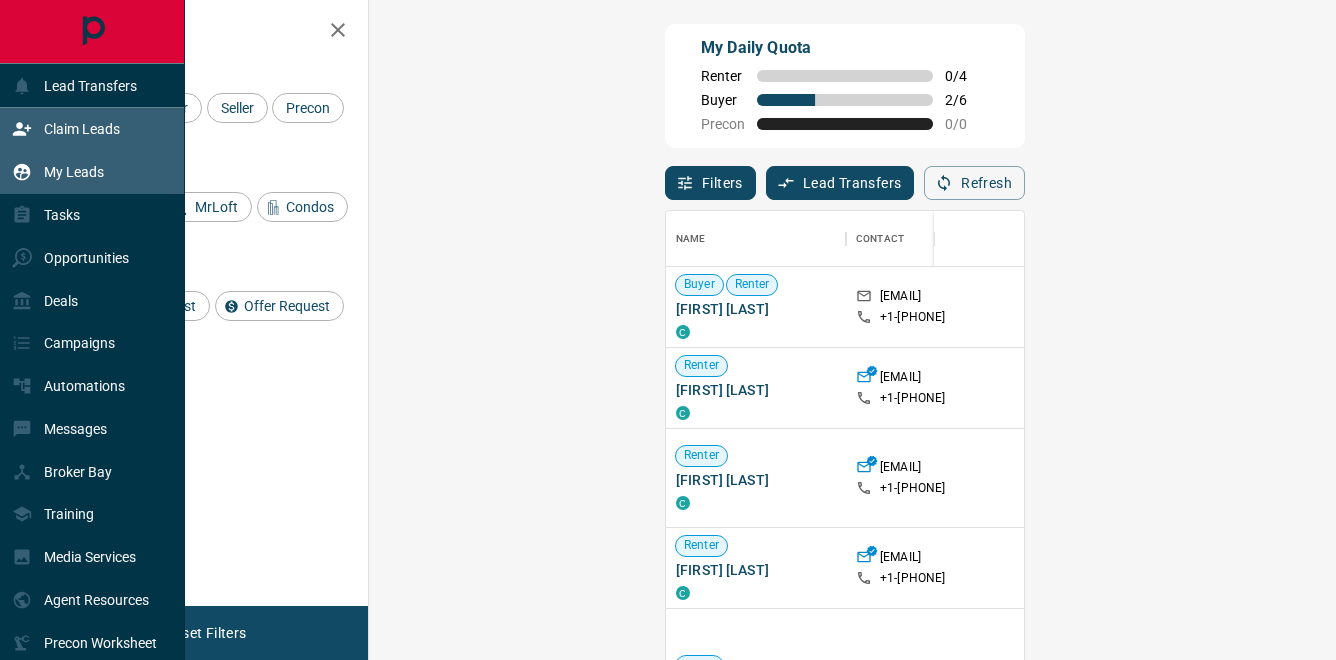 click on "My Leads" at bounding box center (74, 172) 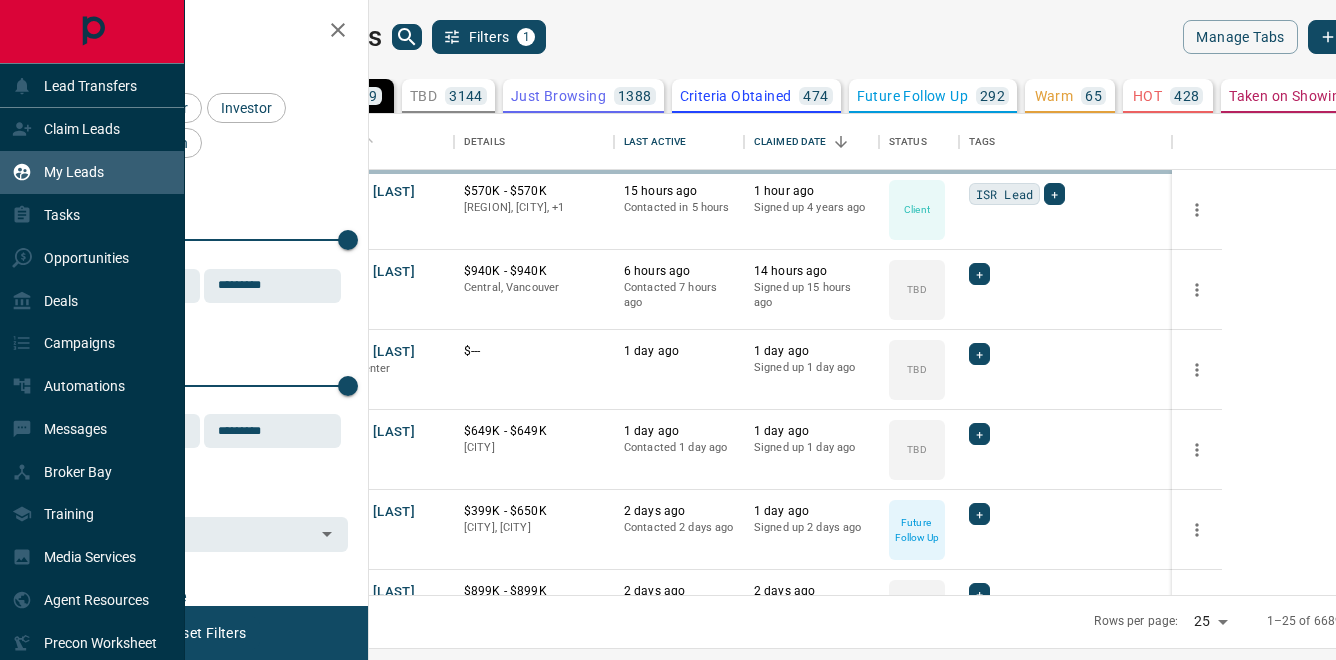 scroll, scrollTop: 1, scrollLeft: 1, axis: both 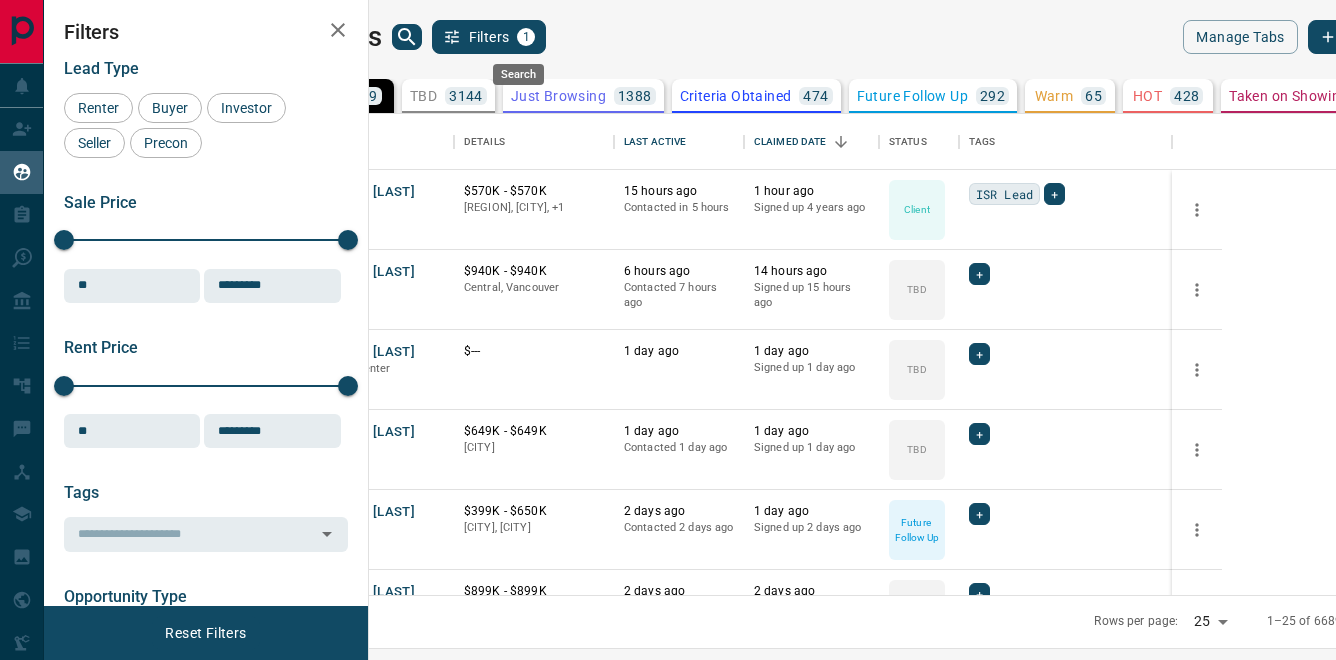 click 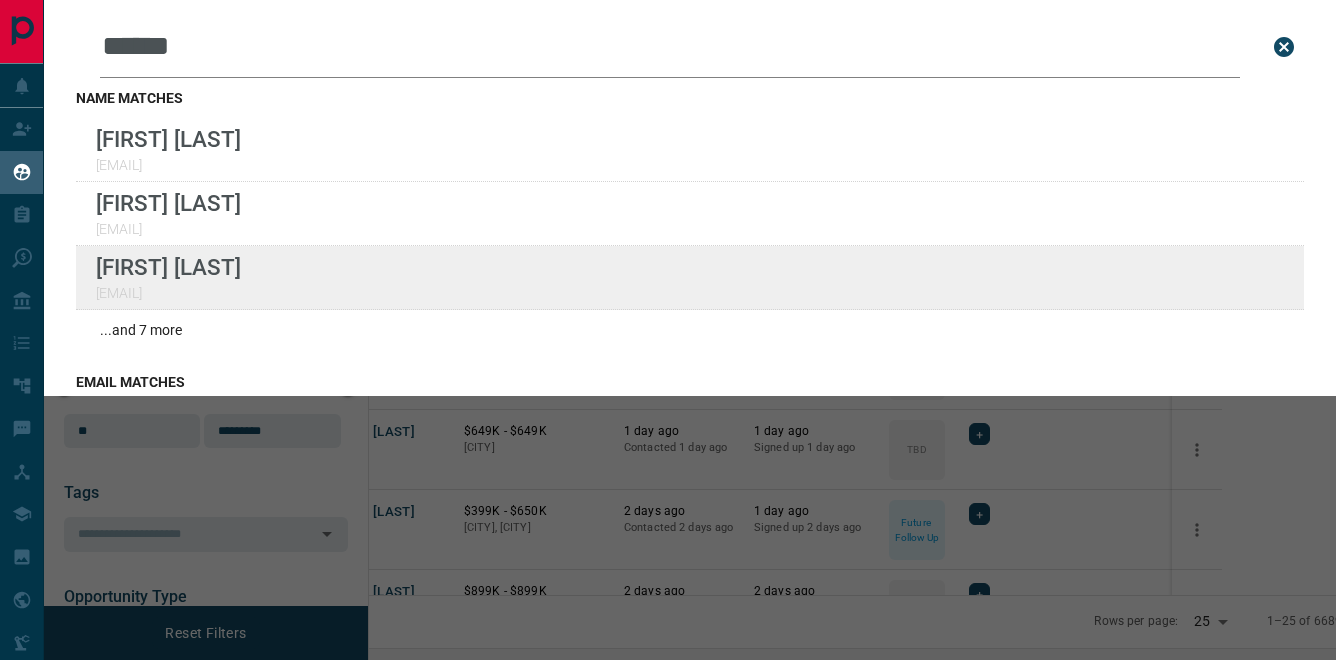 type on "******" 